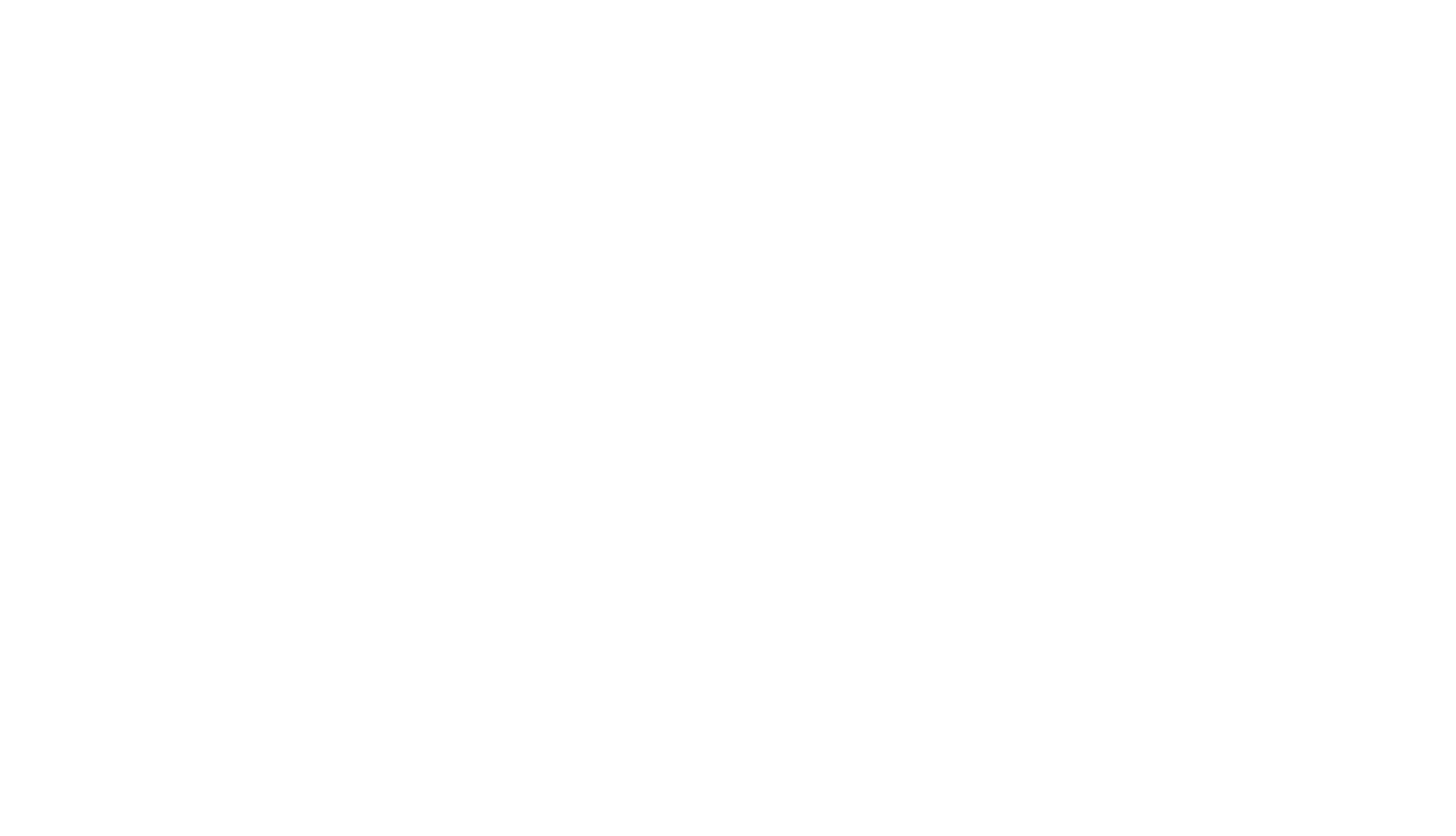 scroll, scrollTop: 0, scrollLeft: 0, axis: both 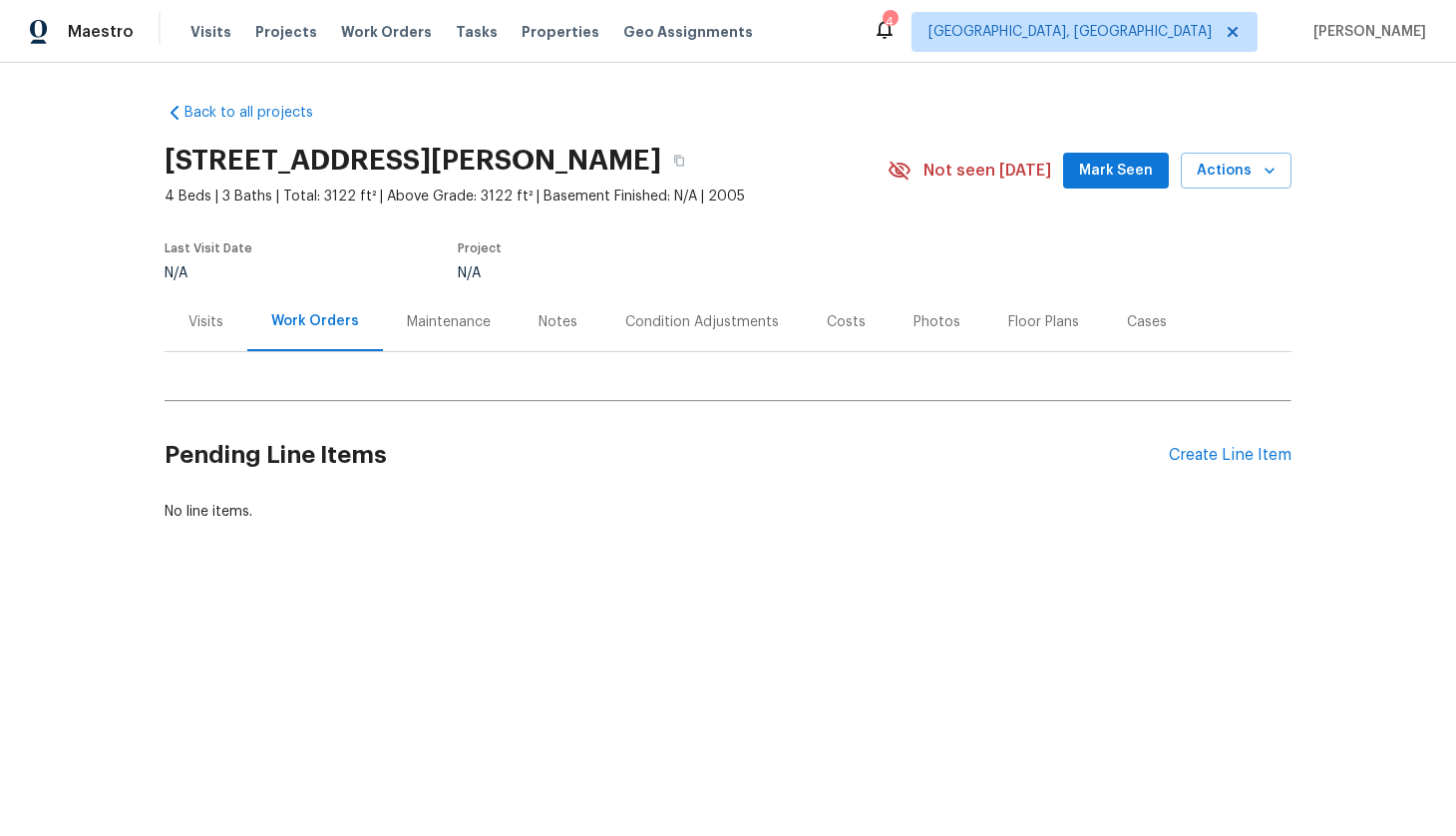 click on "Visits" at bounding box center (205, 321) 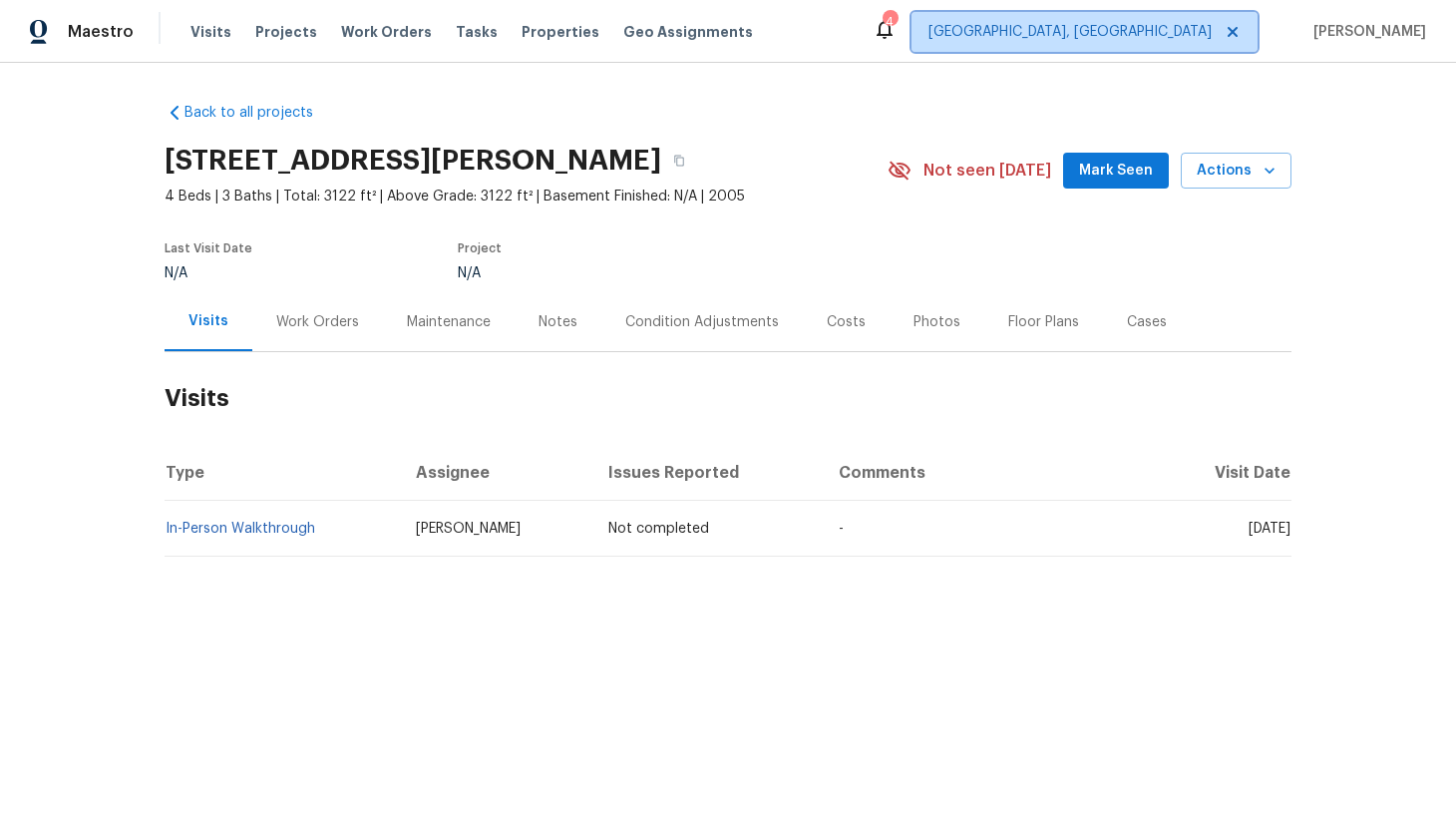 click on "[GEOGRAPHIC_DATA], [GEOGRAPHIC_DATA]" at bounding box center [1070, 32] 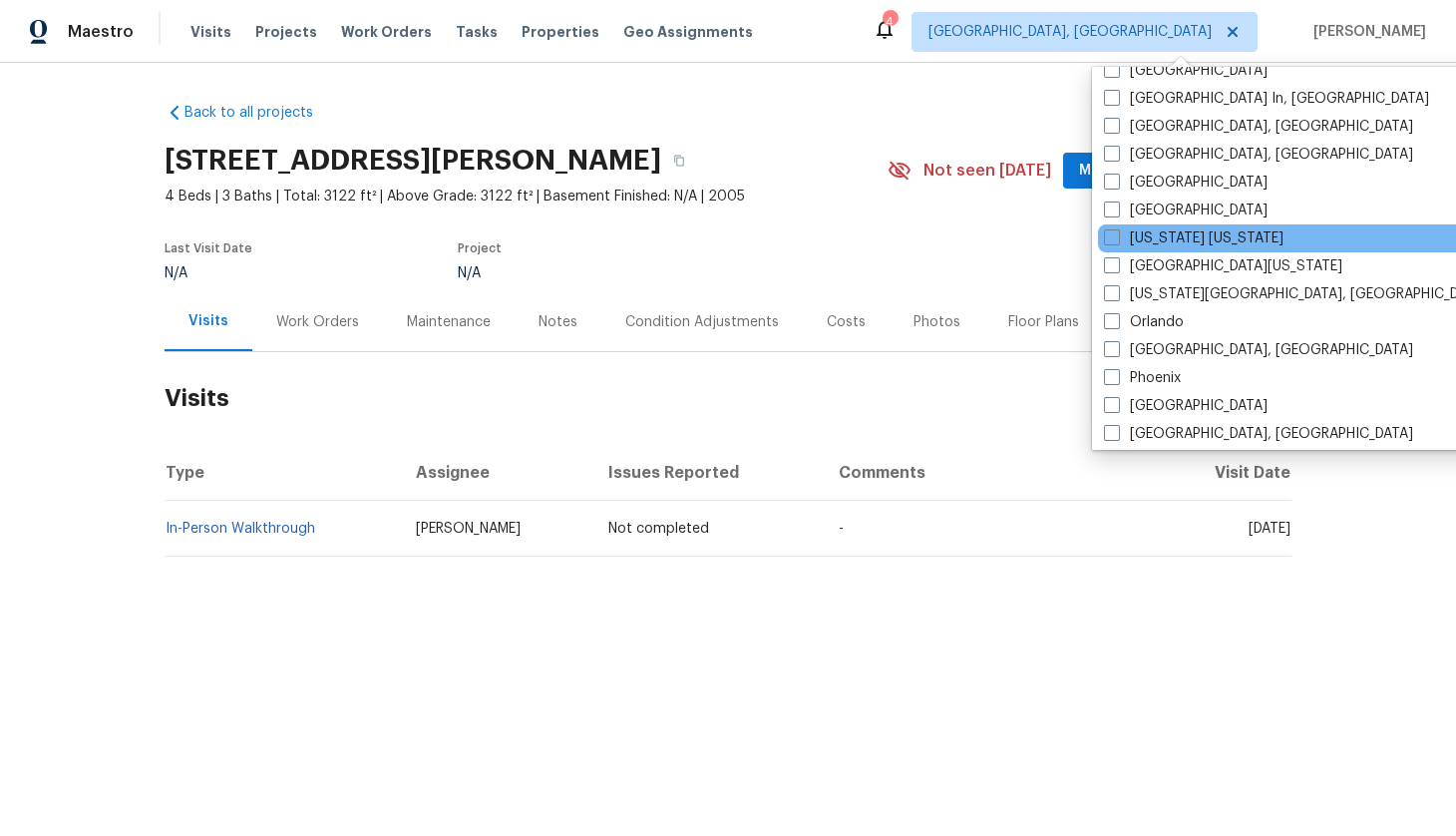scroll, scrollTop: 846, scrollLeft: 0, axis: vertical 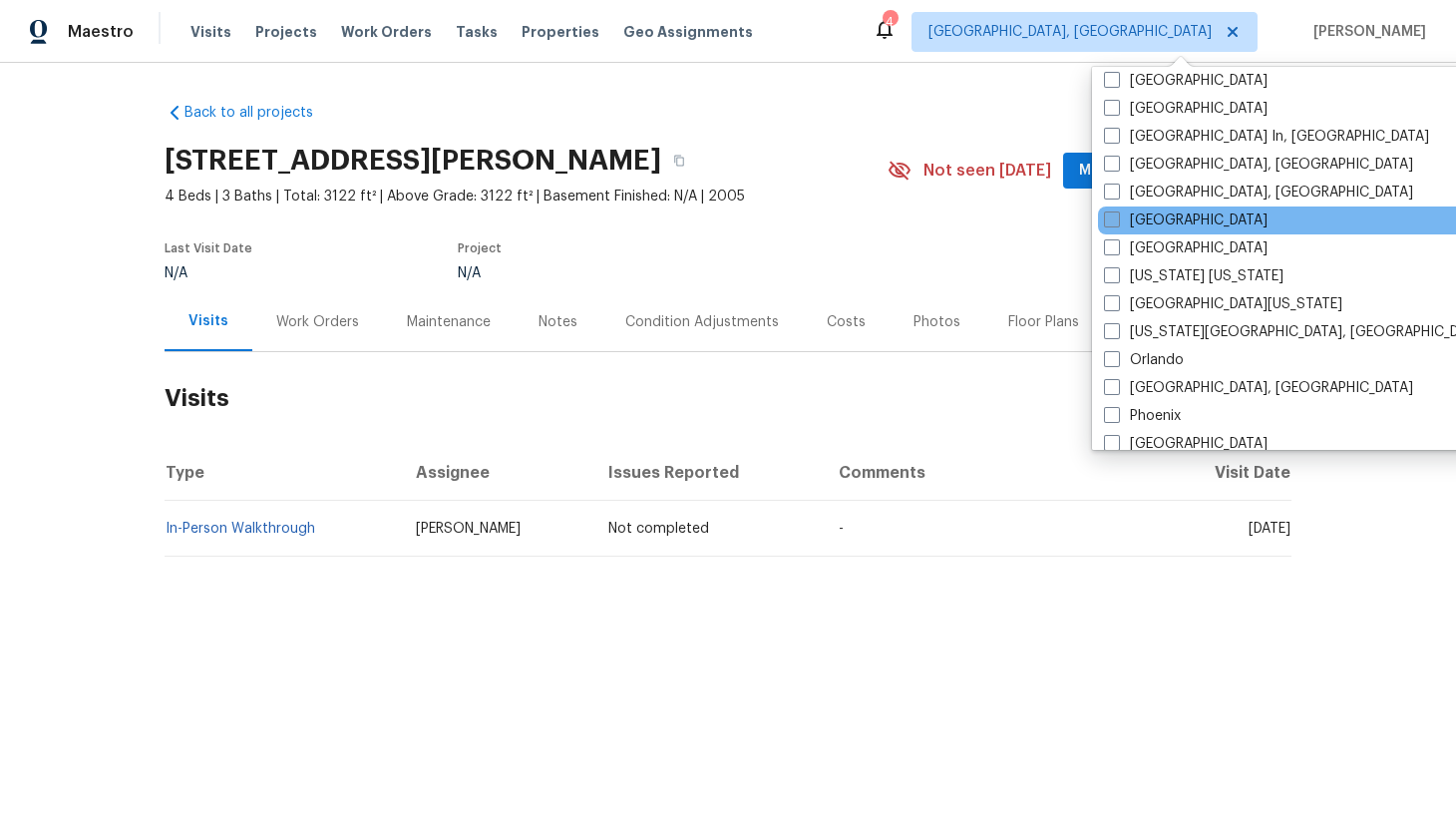 click at bounding box center [1112, 219] 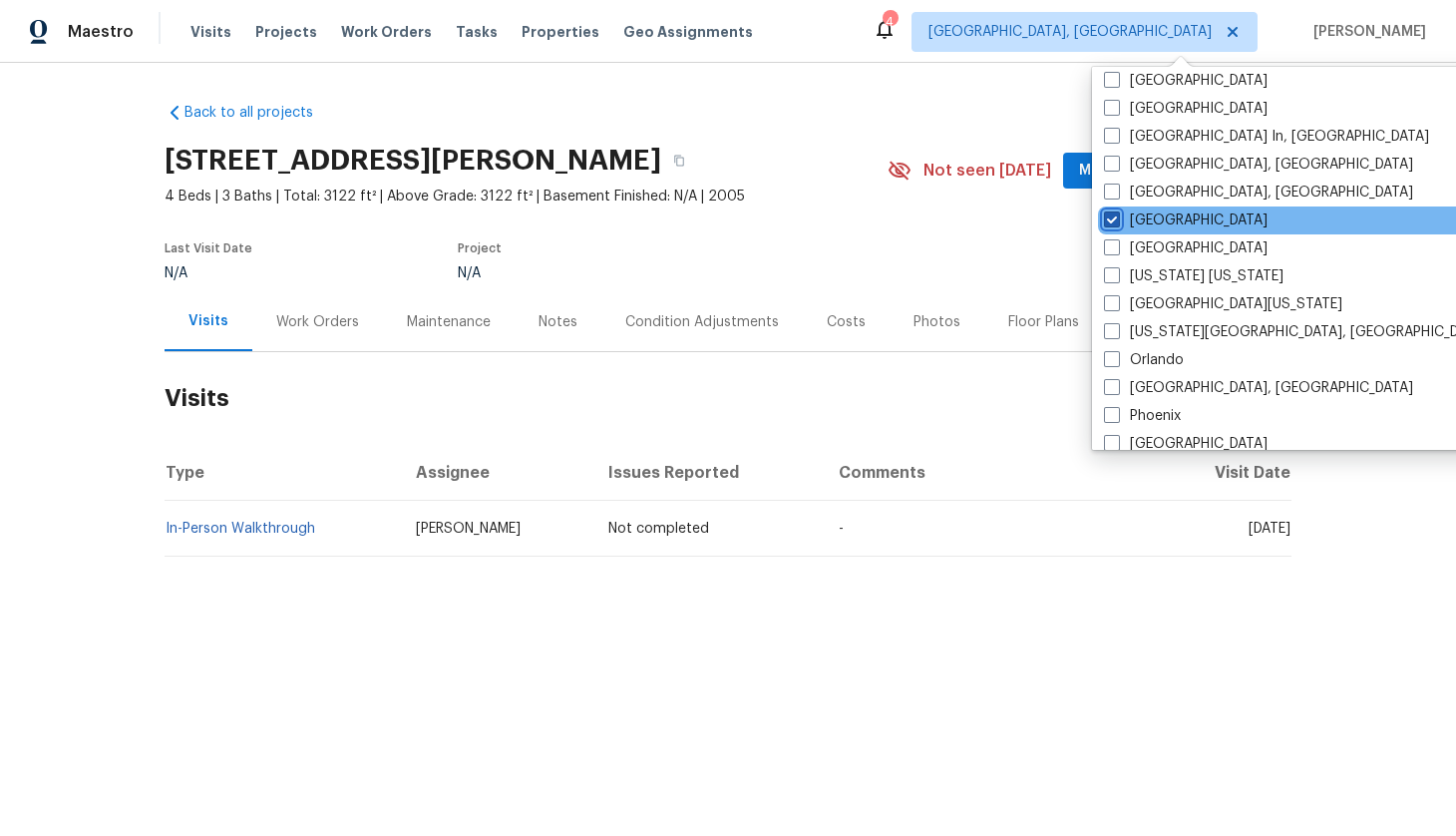 checkbox on "true" 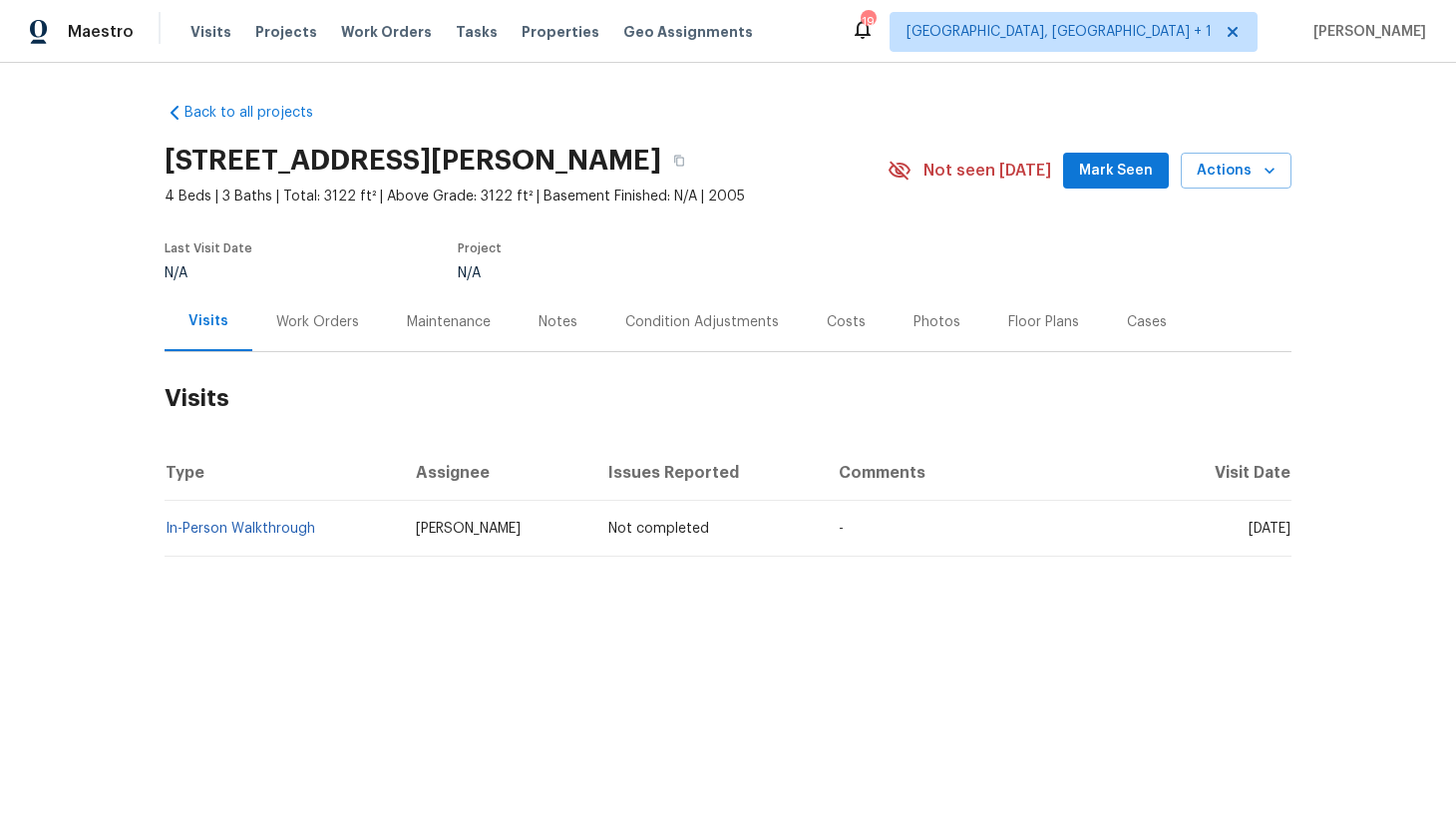 click on "Back to all projects [STREET_ADDRESS][PERSON_NAME] 4 Beds | 3 Baths | Total: 3122 ft² | Above Grade: 3122 ft² | Basement Finished: N/A | 2005 Not seen [DATE] Mark Seen Actions Last Visit Date N/A Project N/A Visits Work Orders Maintenance Notes Condition Adjustments Costs Photos Floor Plans Cases Visits Type Assignee Issues Reported Comments Visit Date In-Person Walkthrough [PERSON_NAME] Not completed - [DATE]" at bounding box center [728, 329] 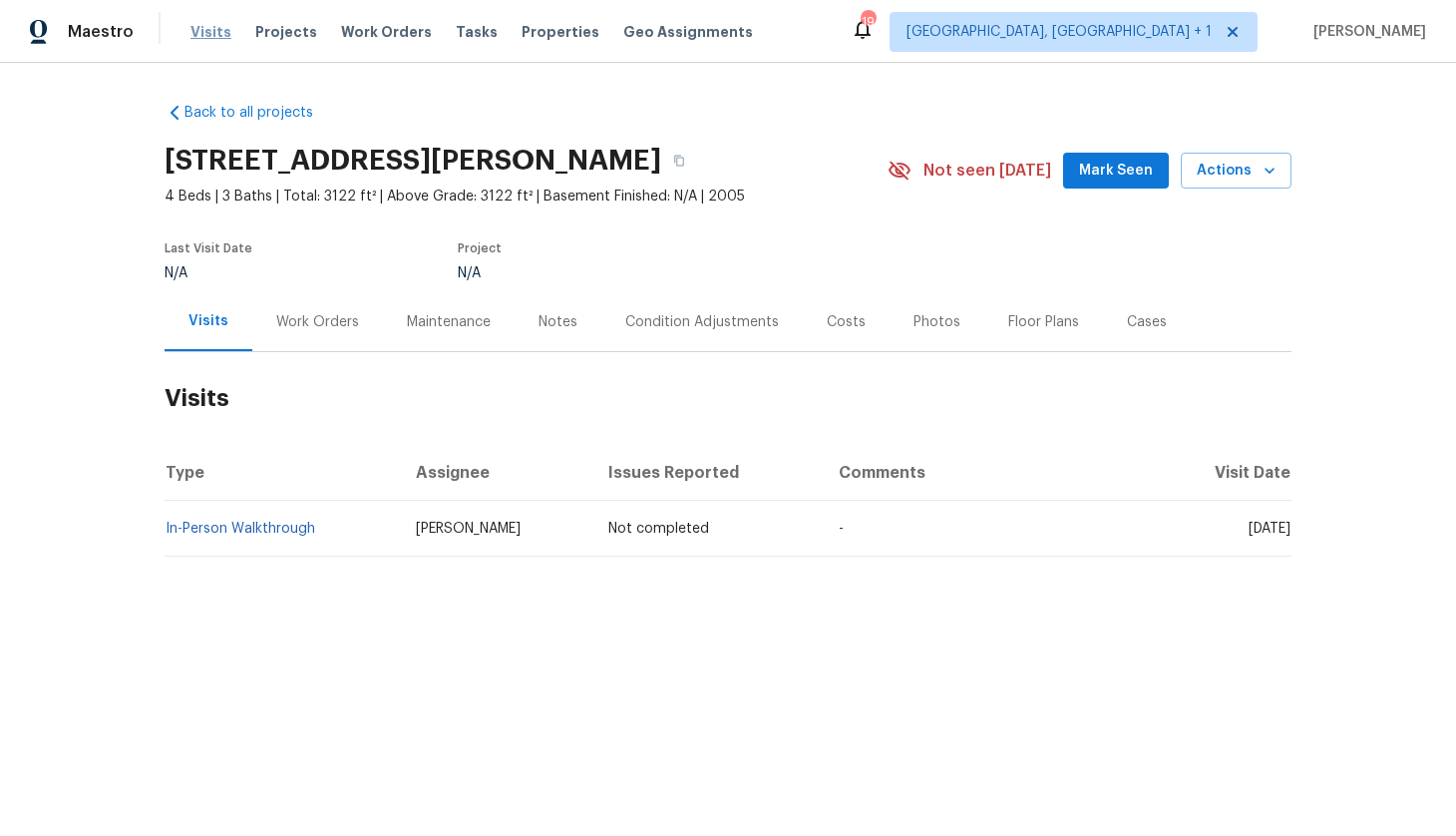 click on "Visits" at bounding box center [210, 32] 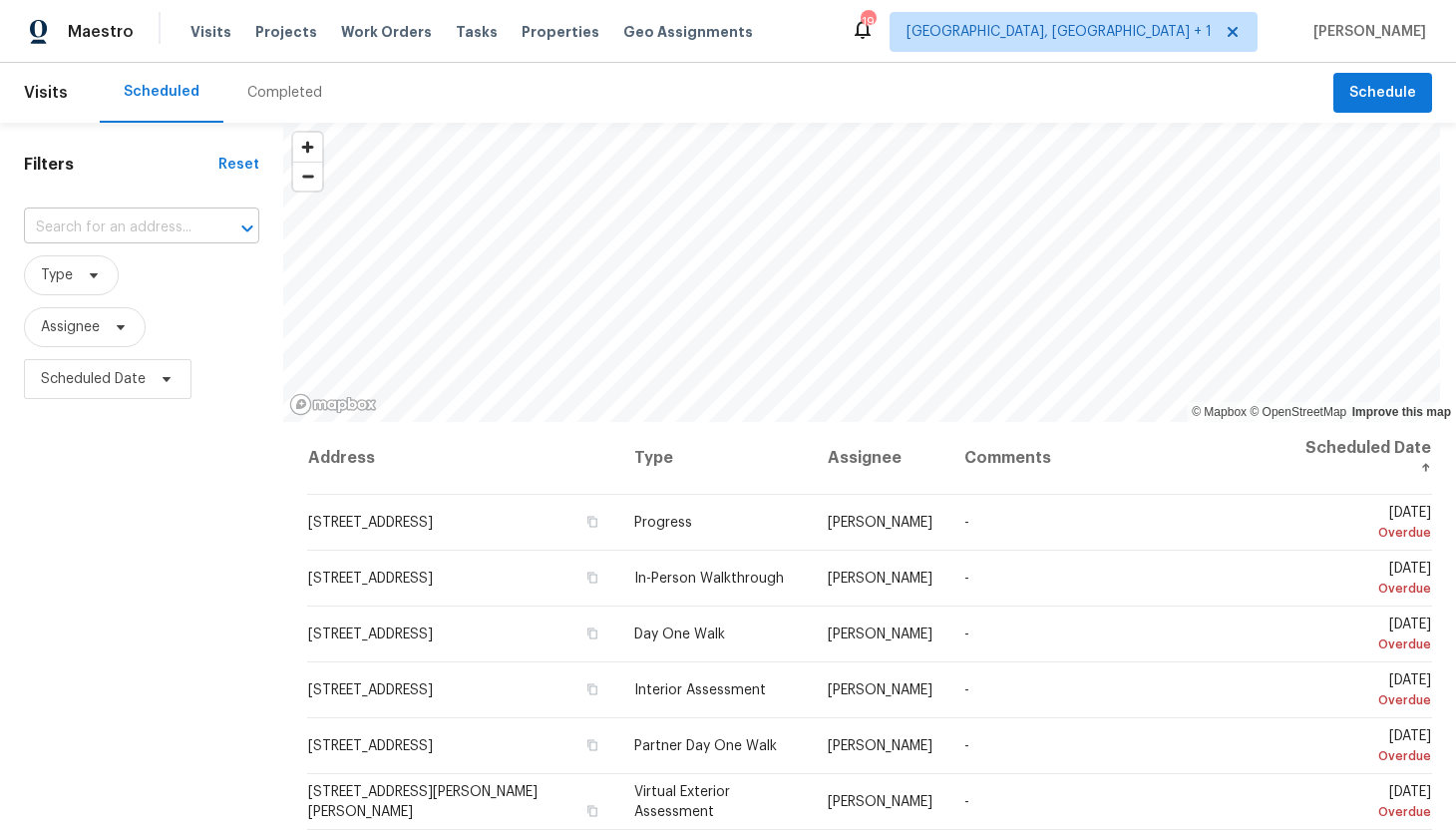 click at bounding box center [114, 227] 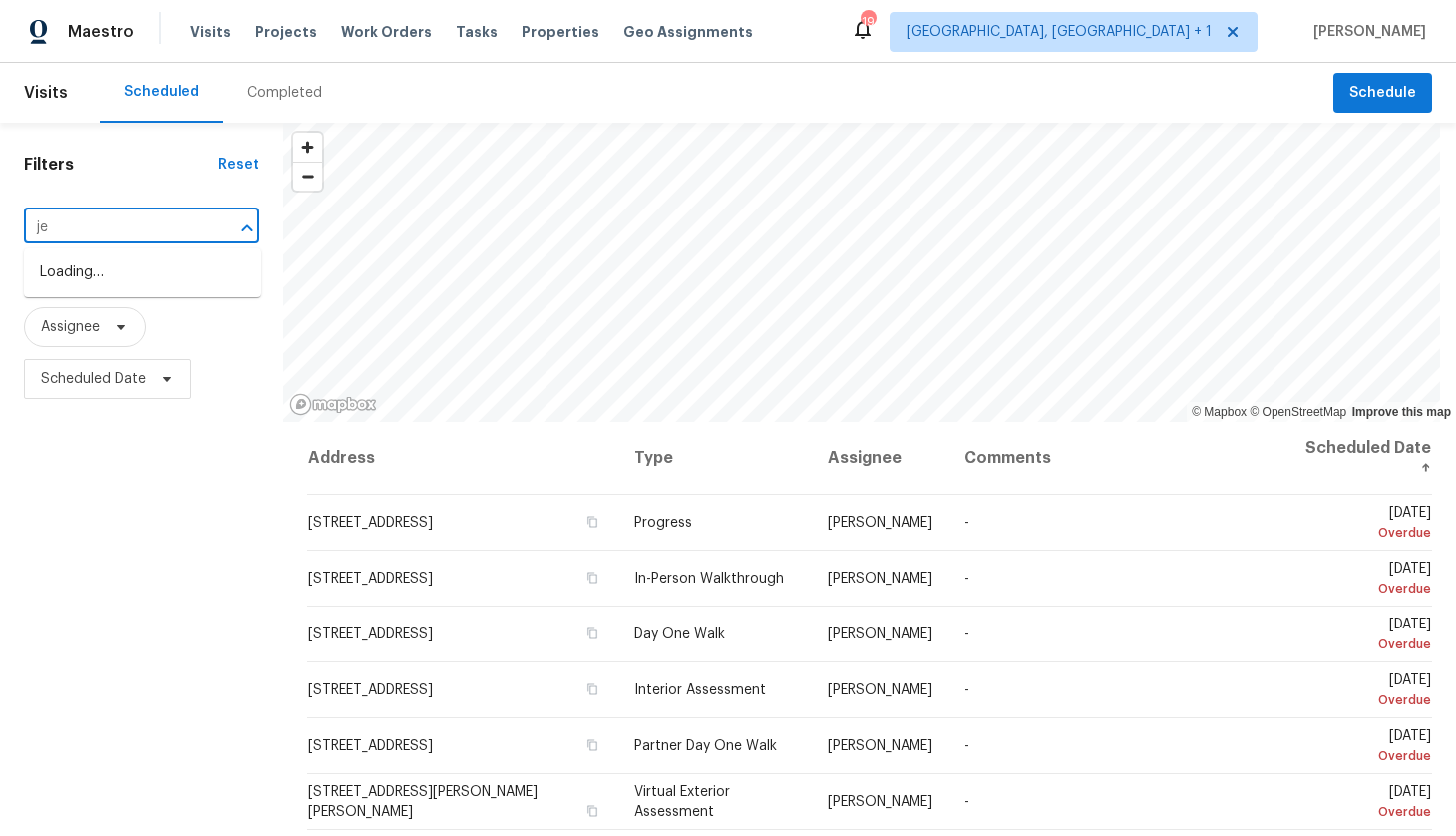 type on "j" 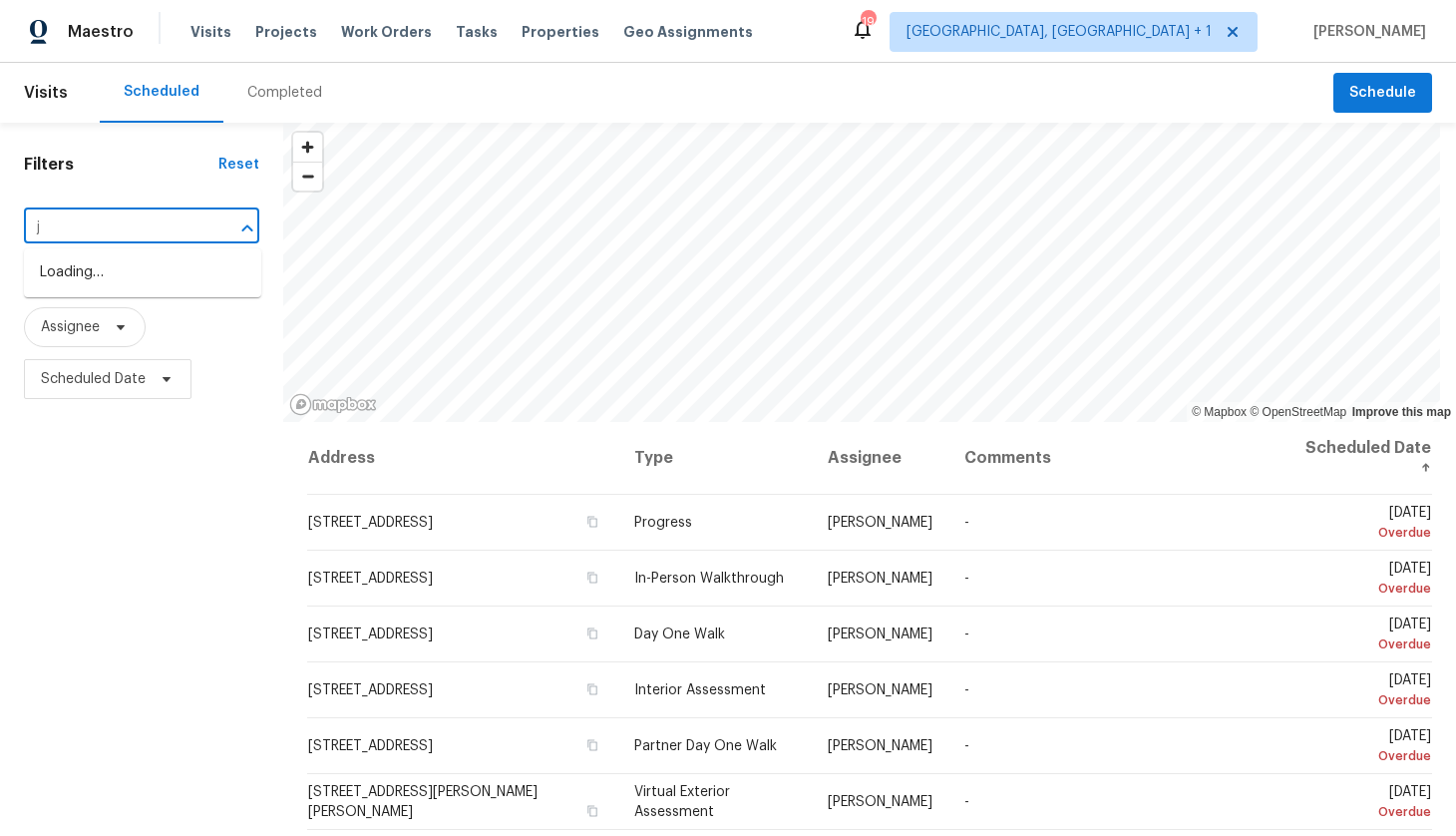 type 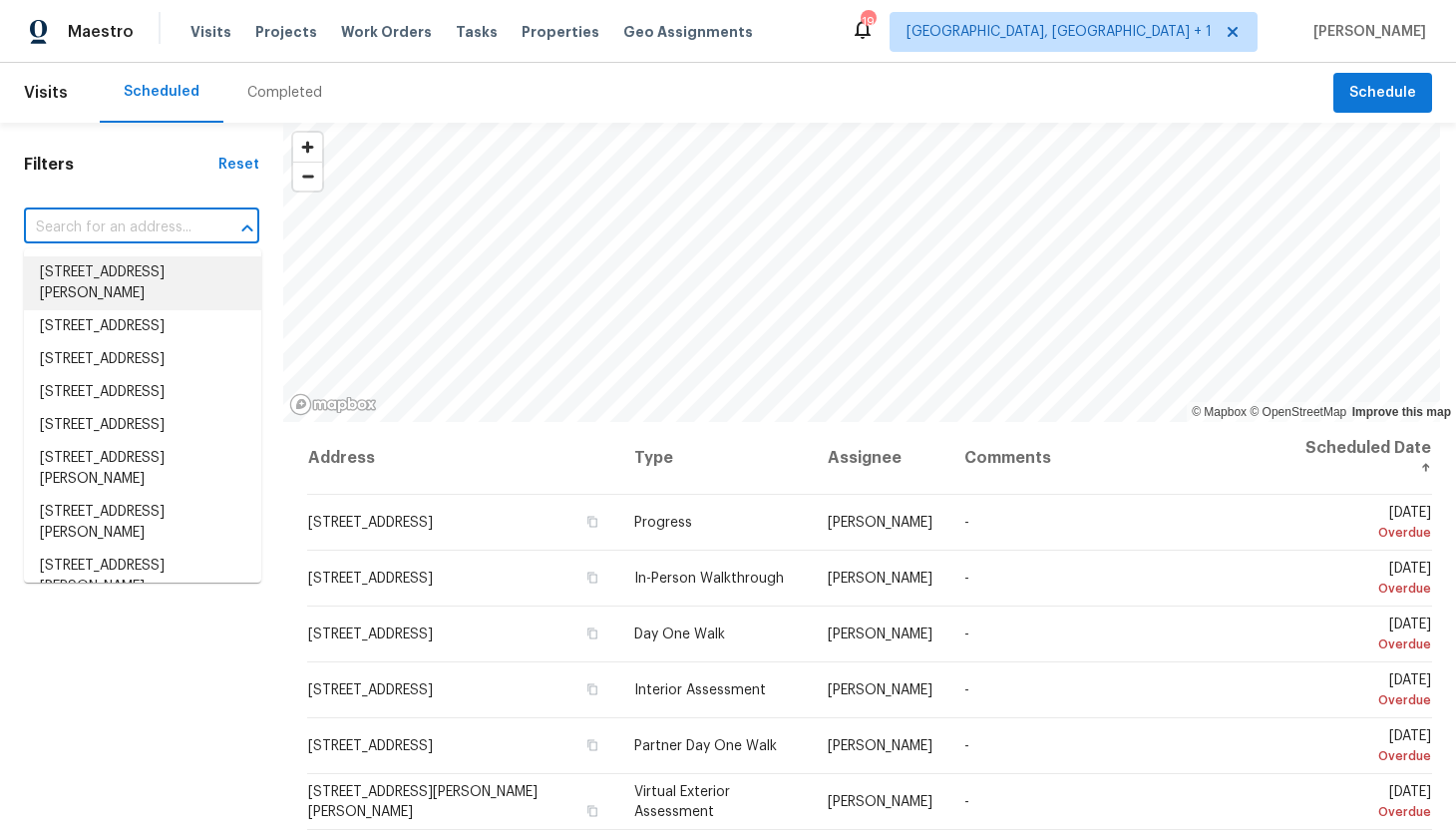 click on "Filters Reset ​ Type Assignee Scheduled Date" at bounding box center [142, 607] 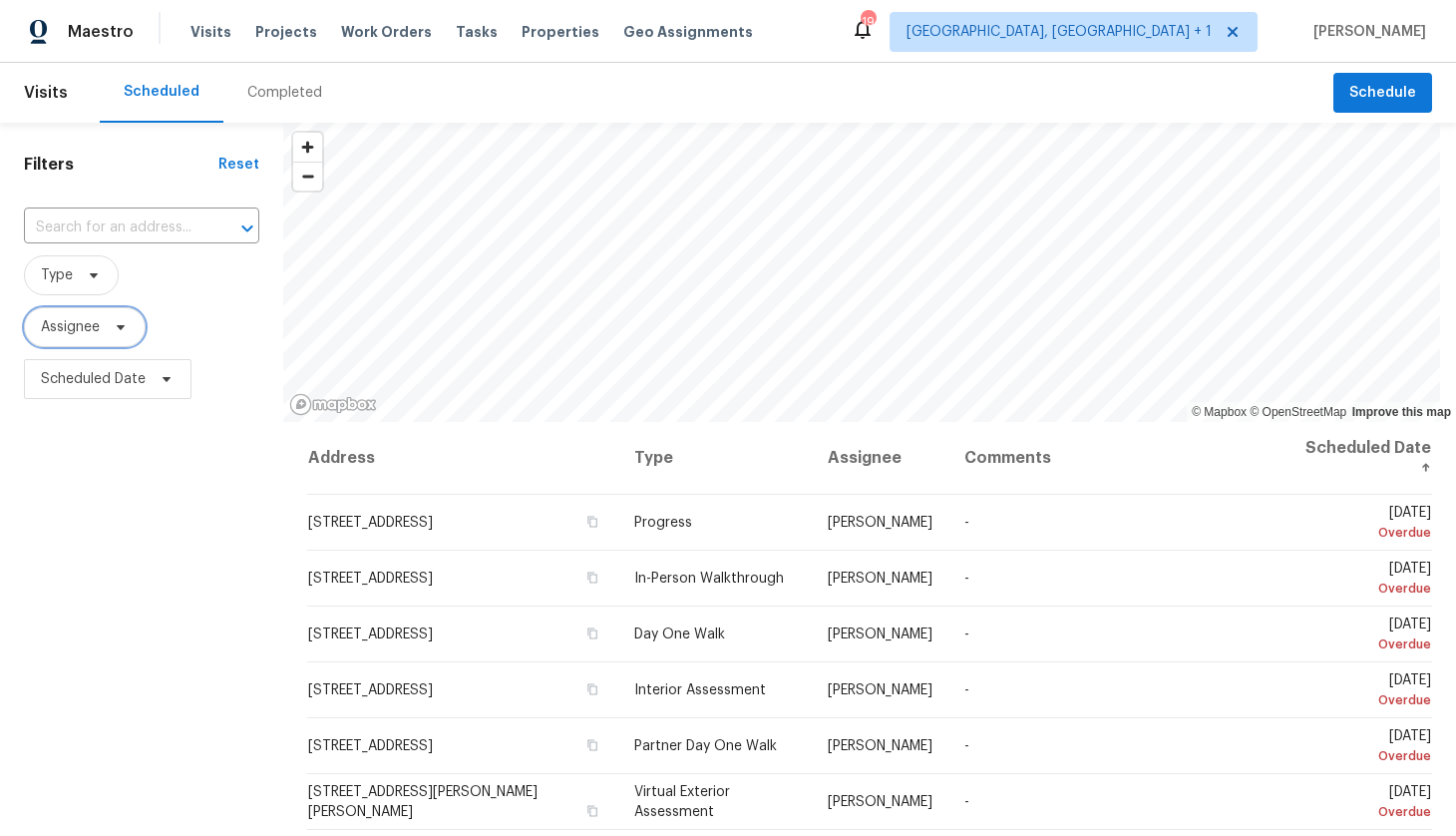 click on "Assignee" at bounding box center [85, 327] 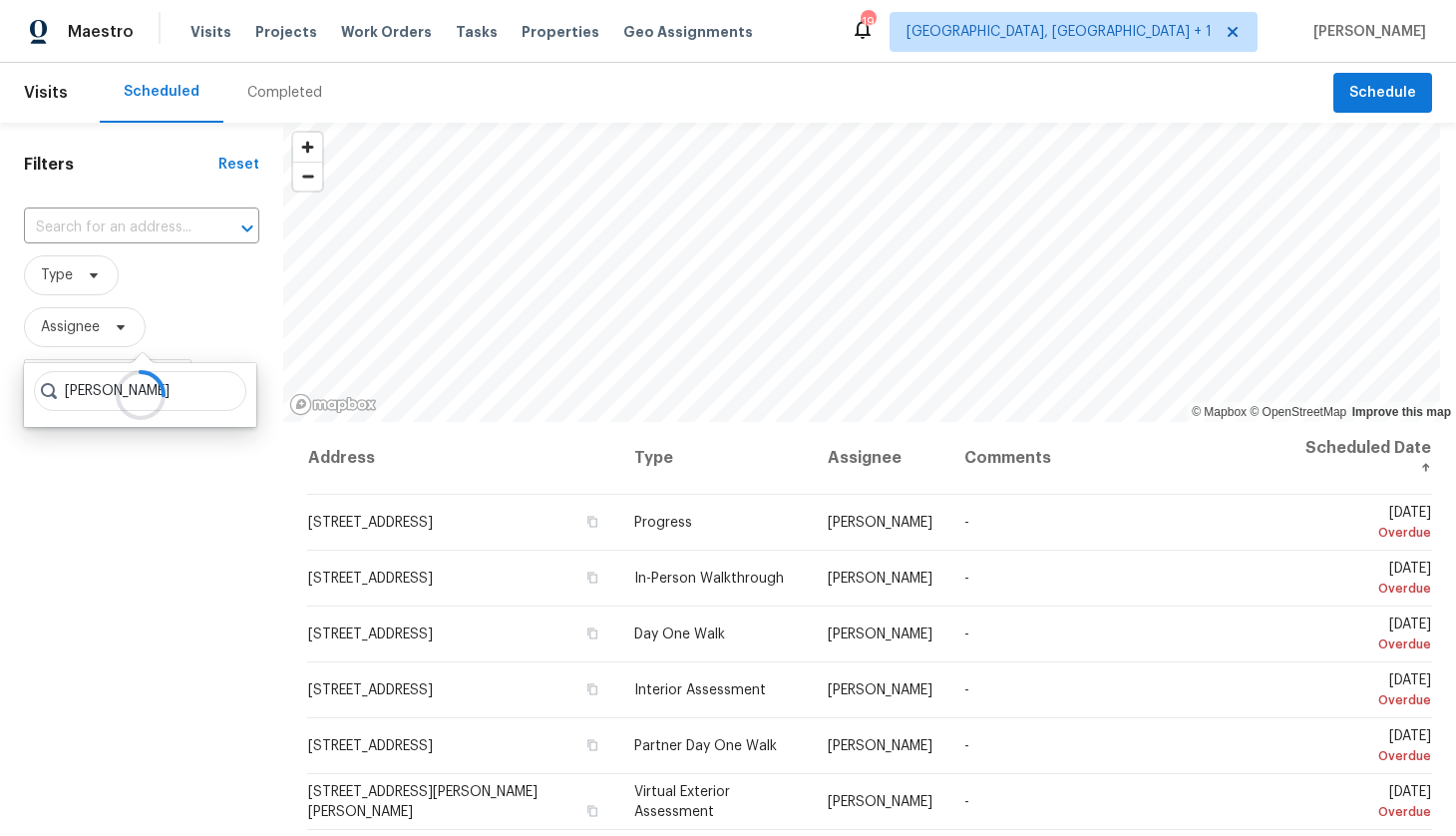 type on "[PERSON_NAME]" 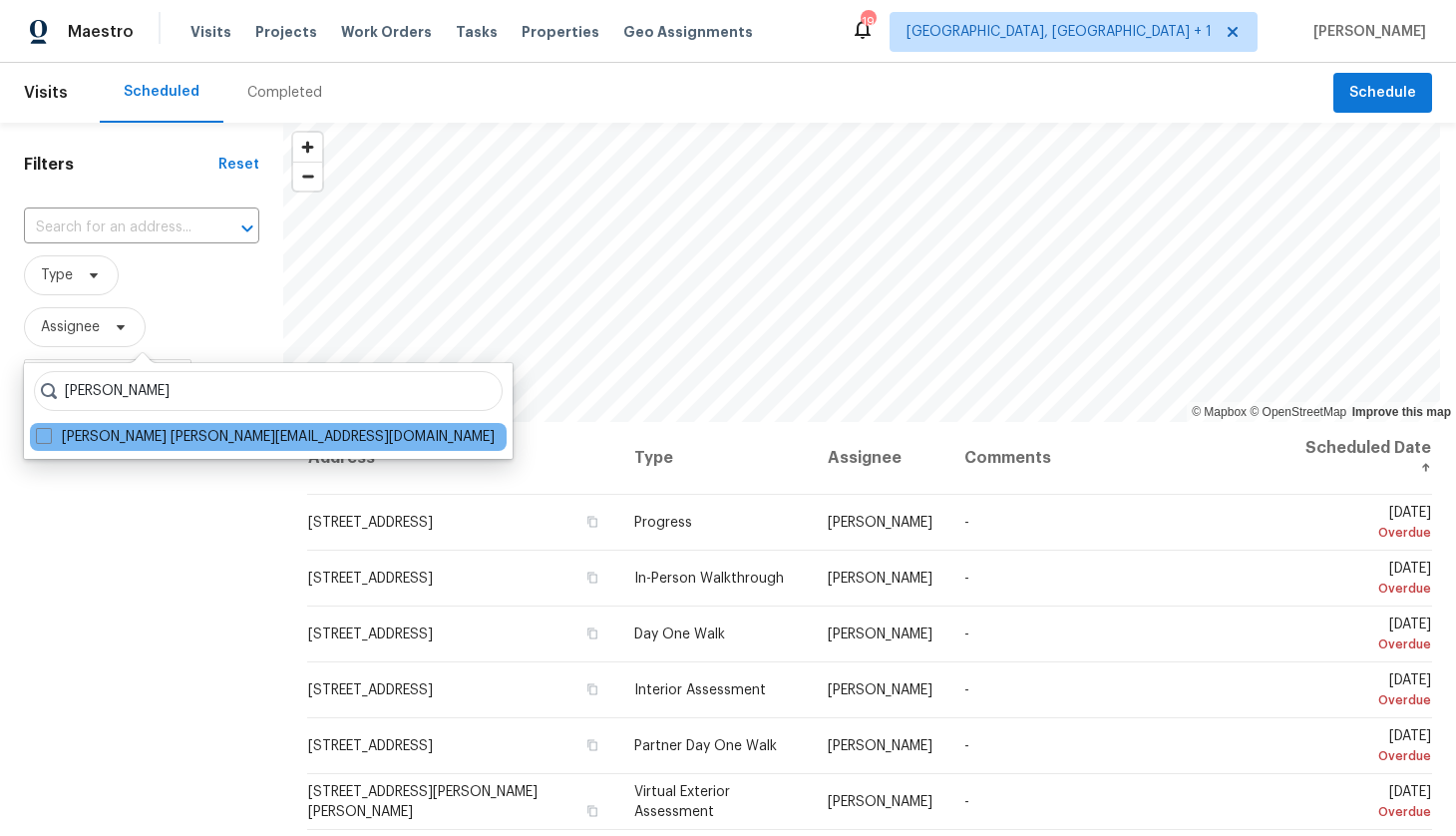 click on "[PERSON_NAME]
[PERSON_NAME][EMAIL_ADDRESS][DOMAIN_NAME]" at bounding box center (268, 437) 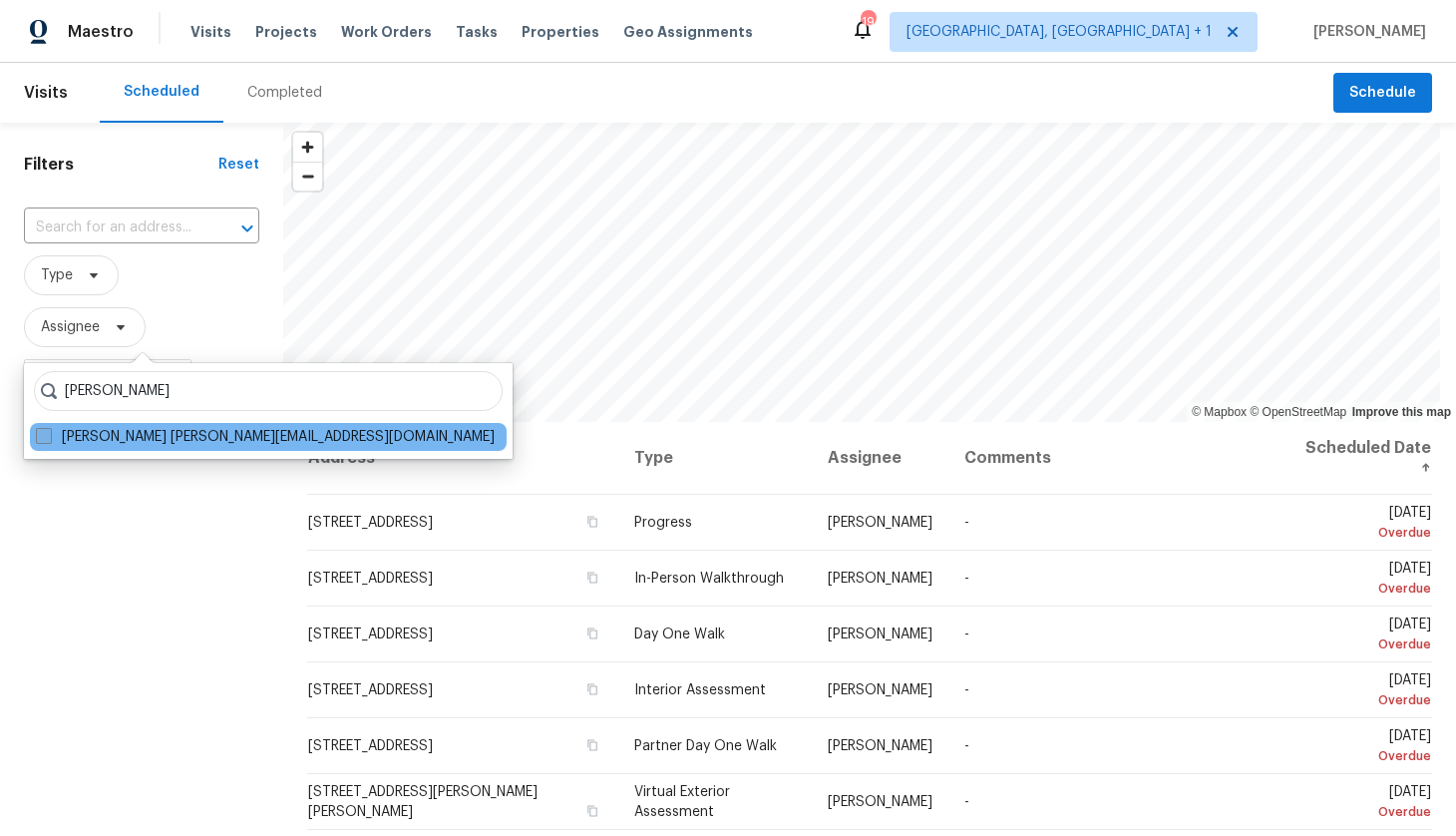 click on "[PERSON_NAME]
[PERSON_NAME][EMAIL_ADDRESS][DOMAIN_NAME]" at bounding box center [265, 437] 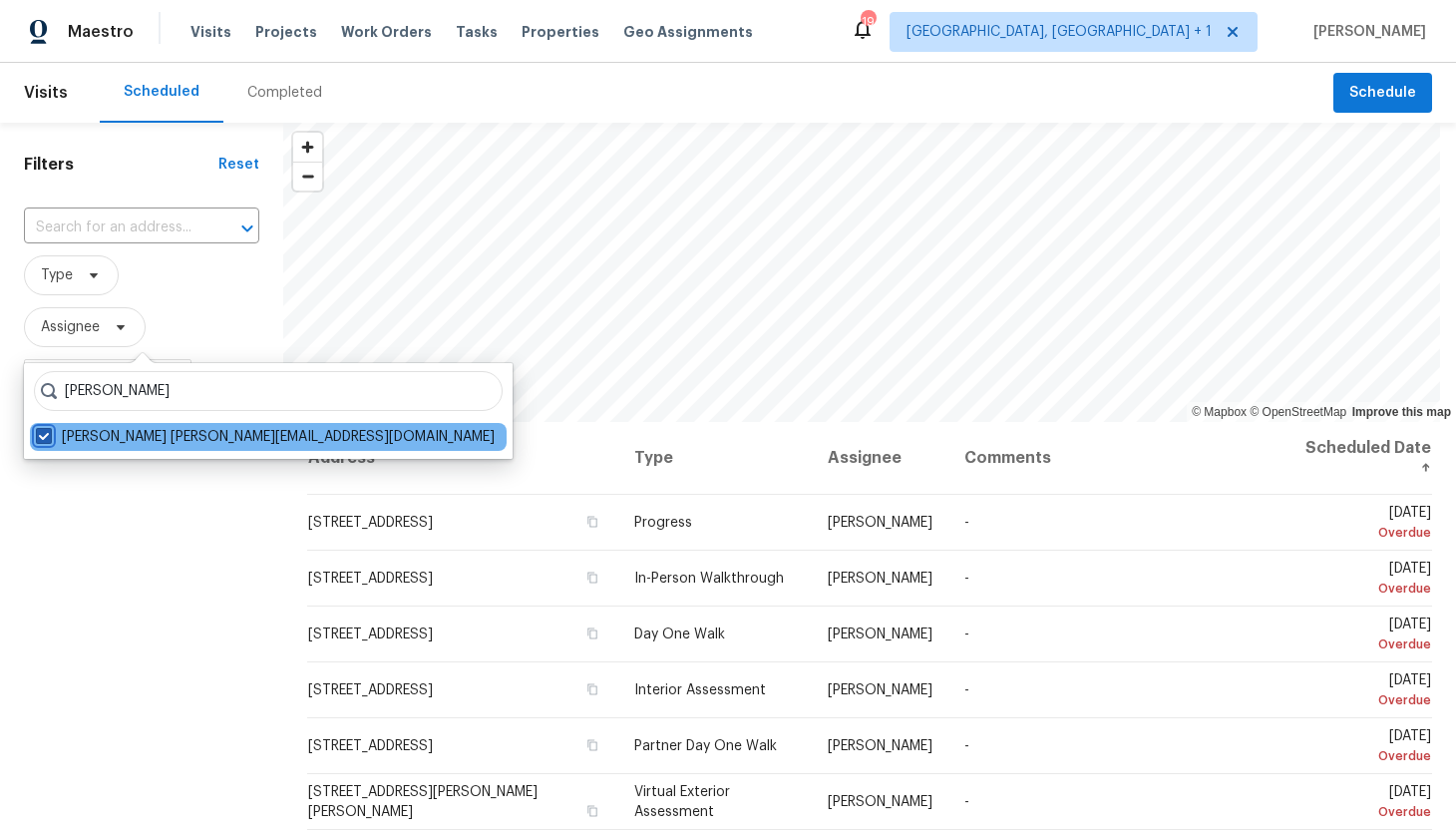 checkbox on "true" 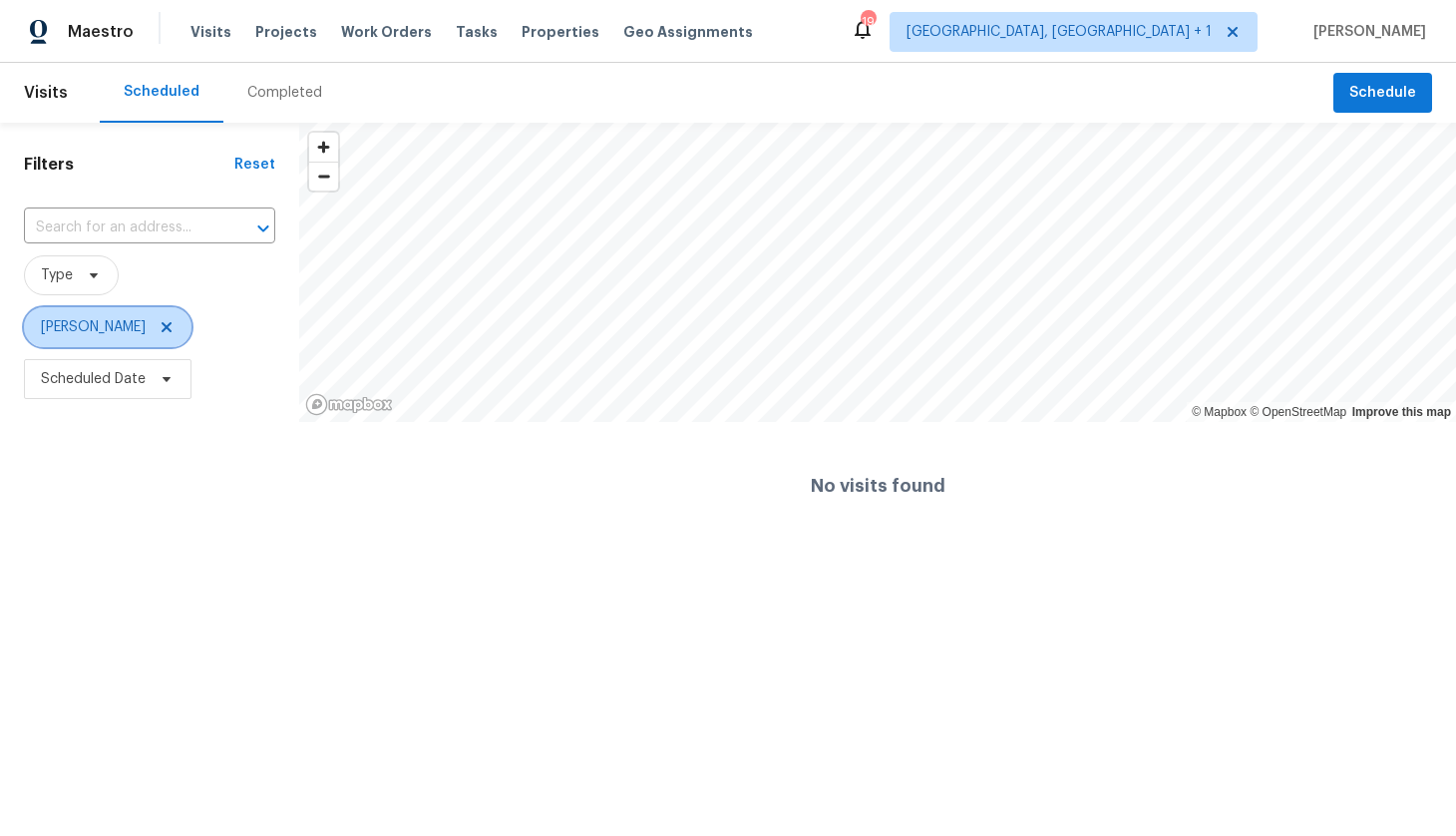 click 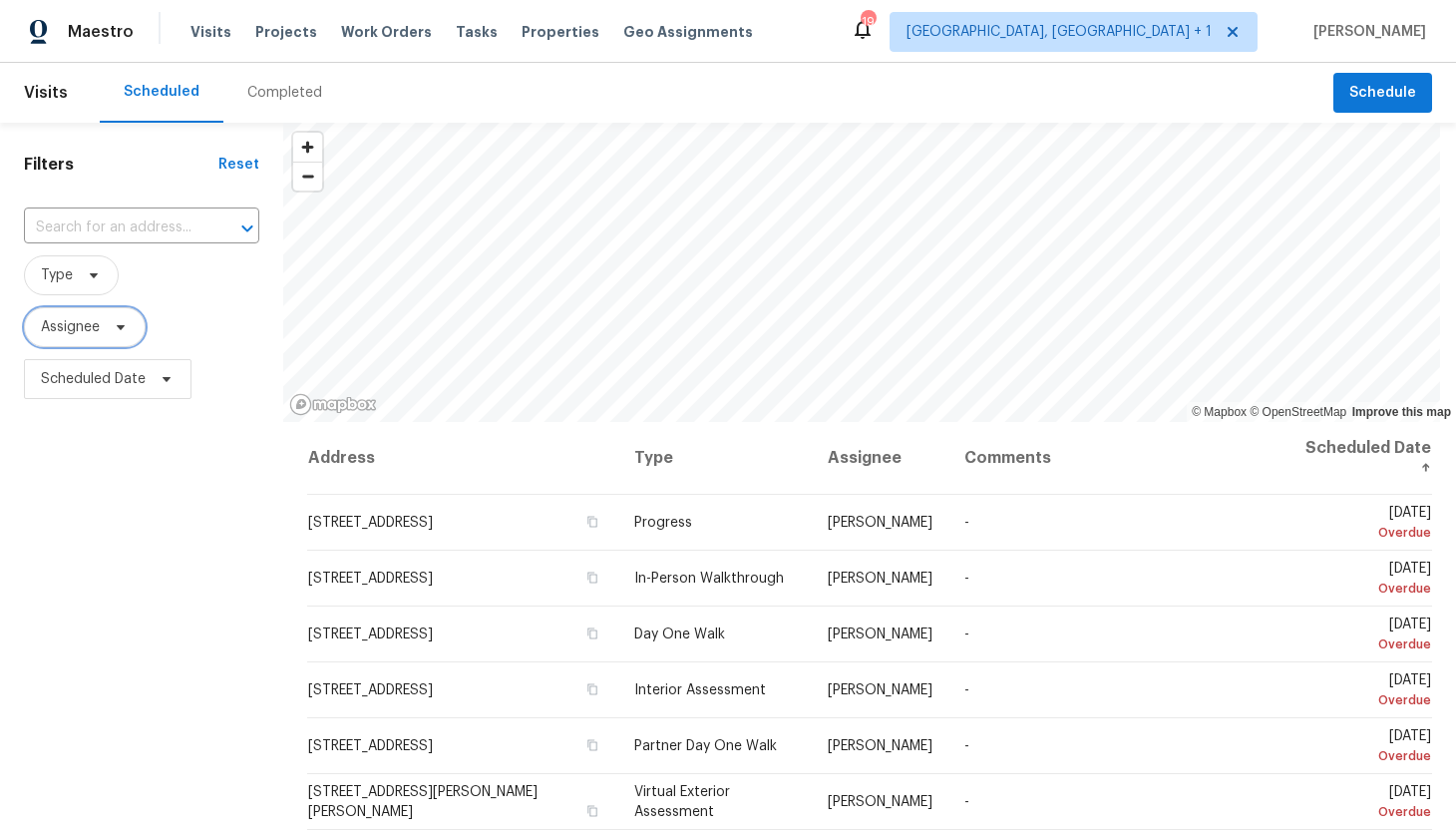 click on "Assignee" at bounding box center [70, 327] 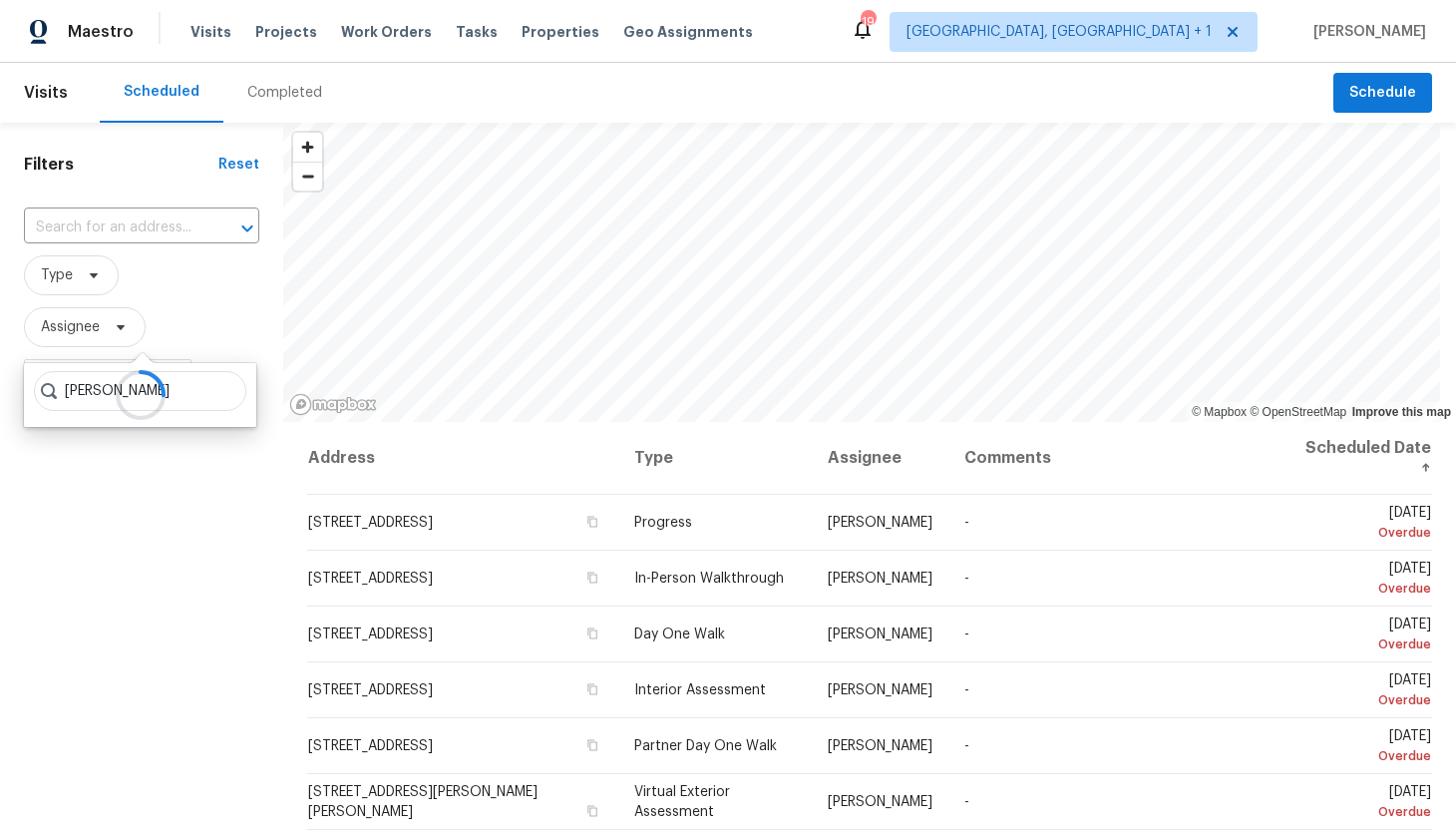 type on "[PERSON_NAME]" 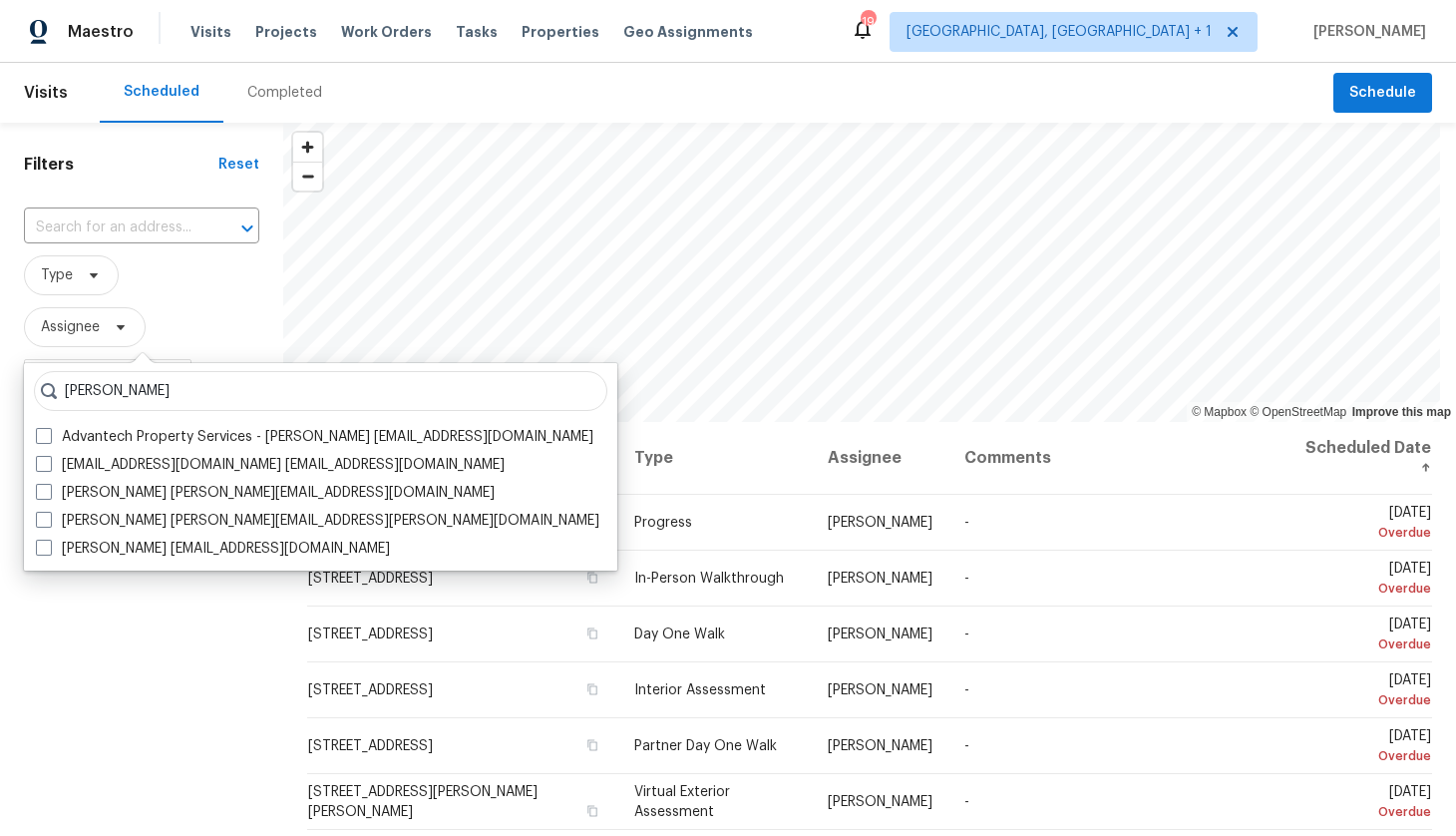 click on "Assignee" at bounding box center [142, 327] 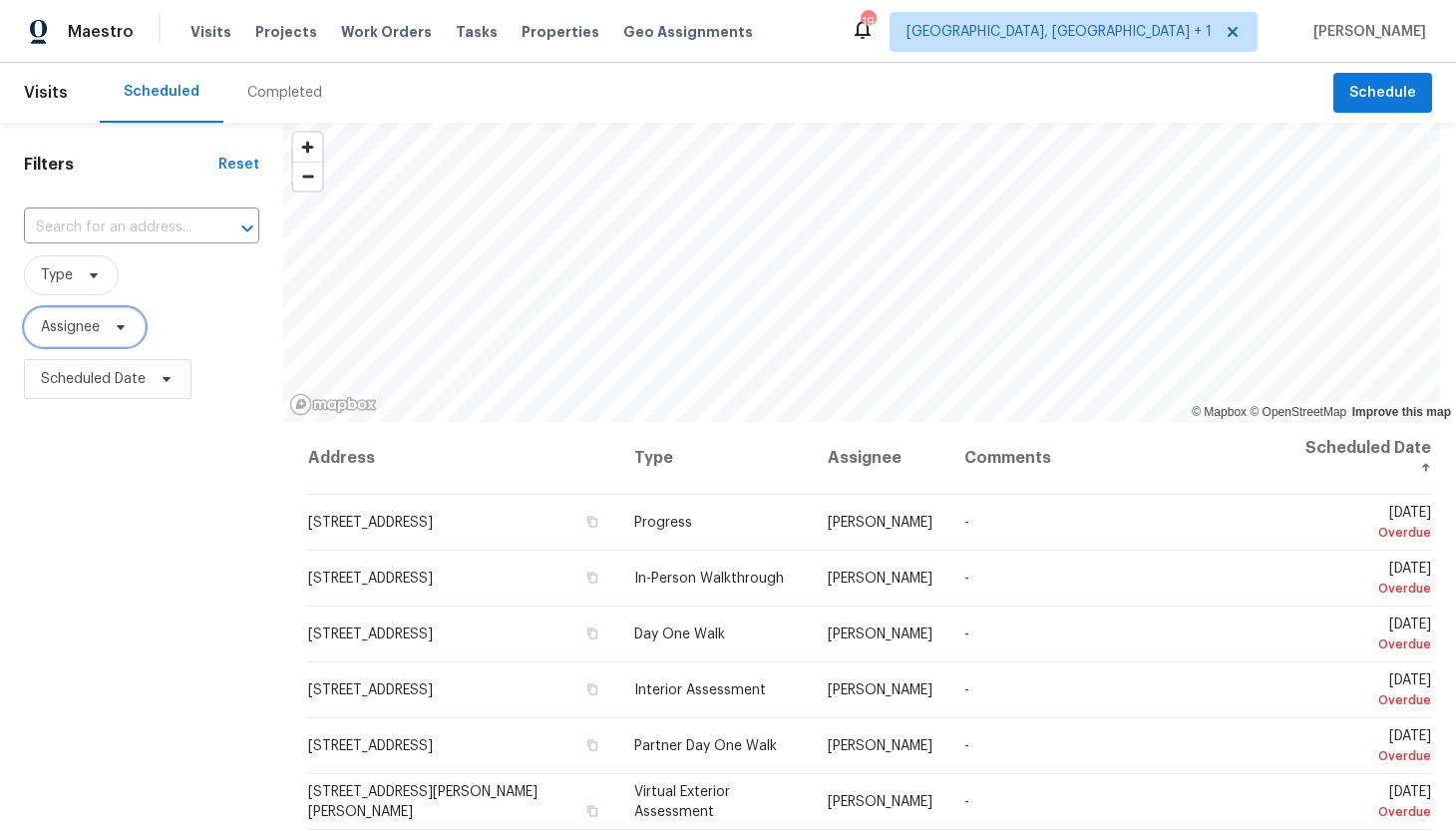 click at bounding box center [118, 327] 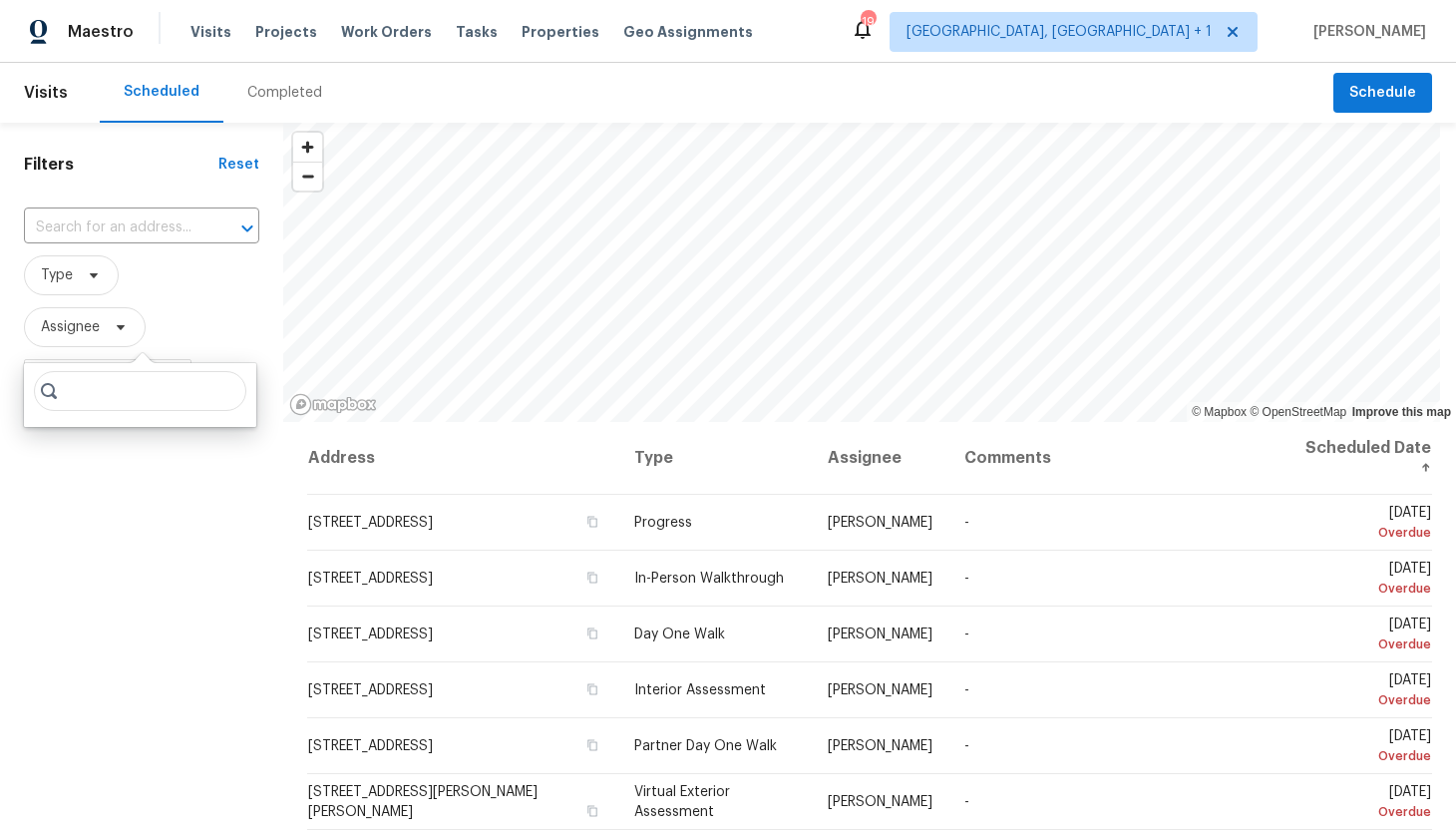 click at bounding box center (140, 391) 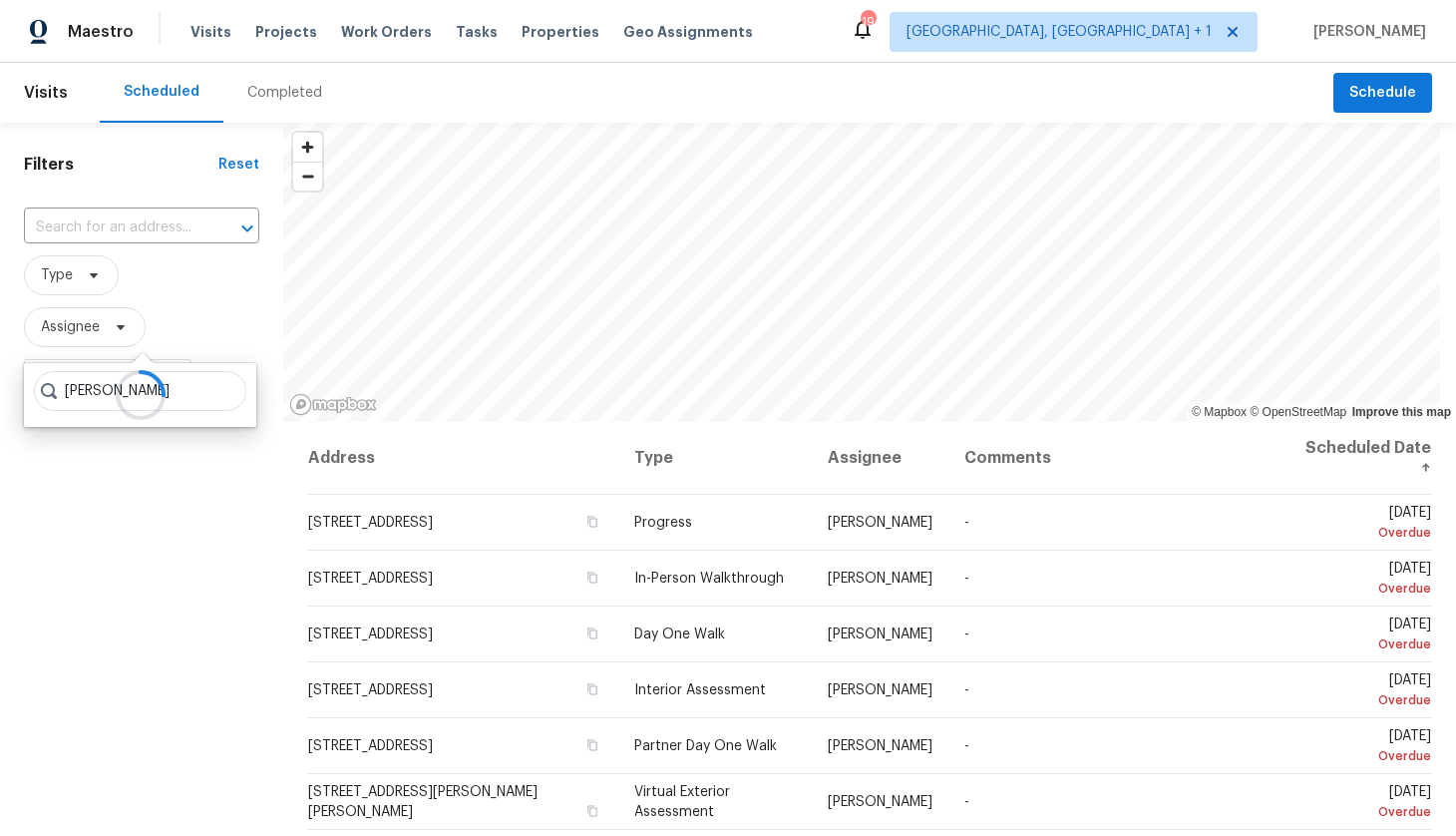 type on "[PERSON_NAME]" 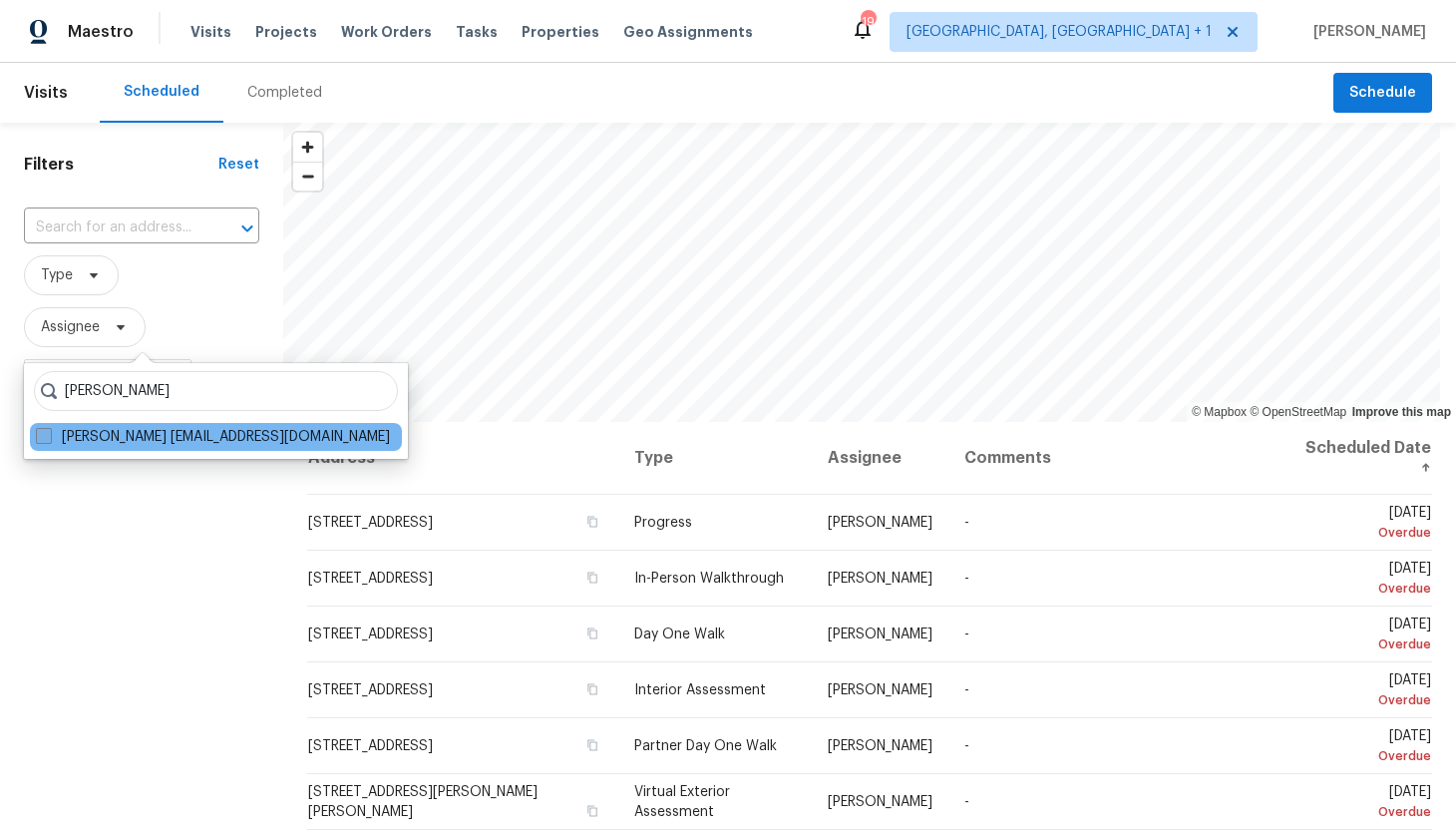 click at bounding box center (44, 436) 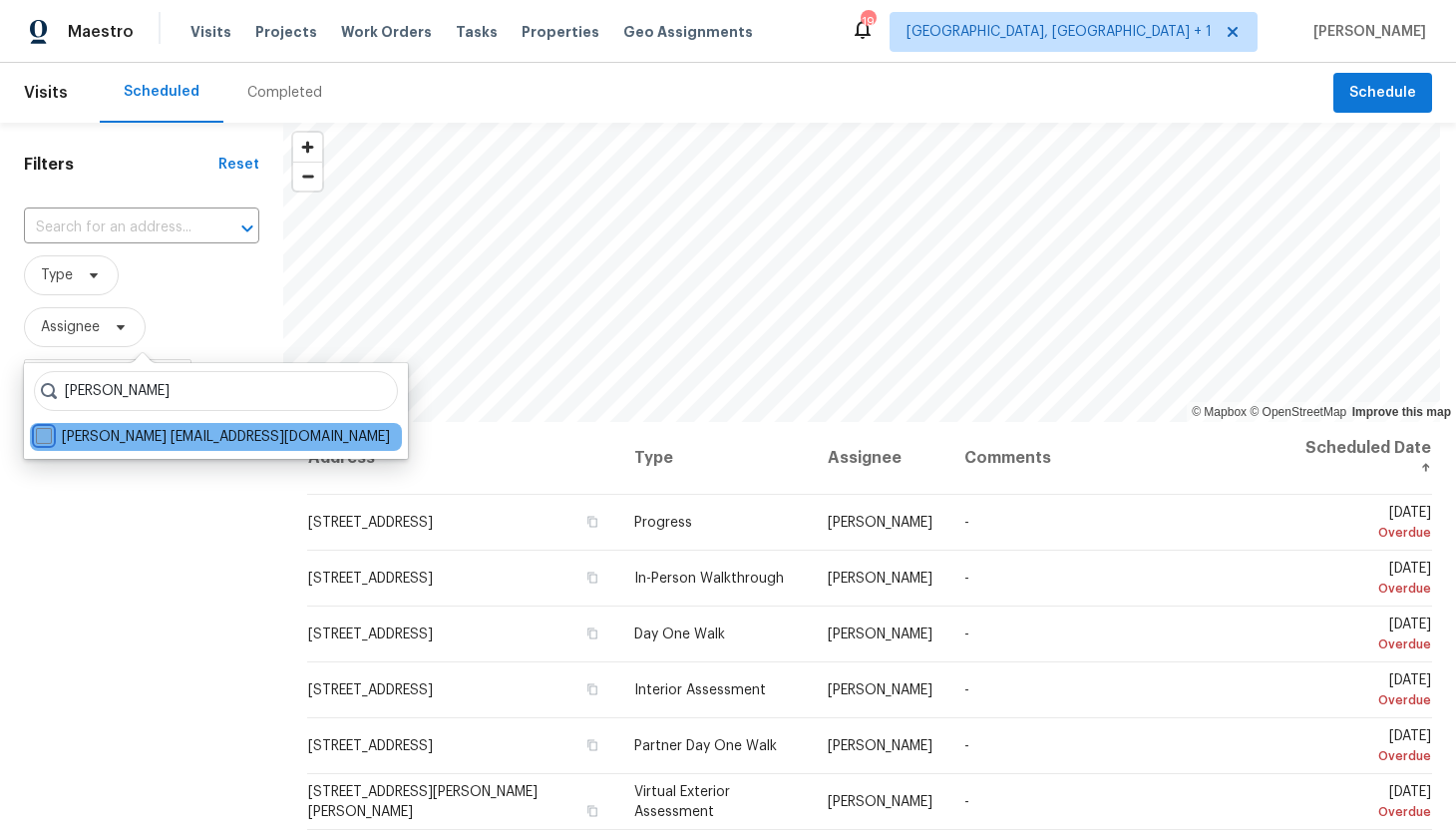 click on "[PERSON_NAME]
[EMAIL_ADDRESS][DOMAIN_NAME]" at bounding box center [42, 433] 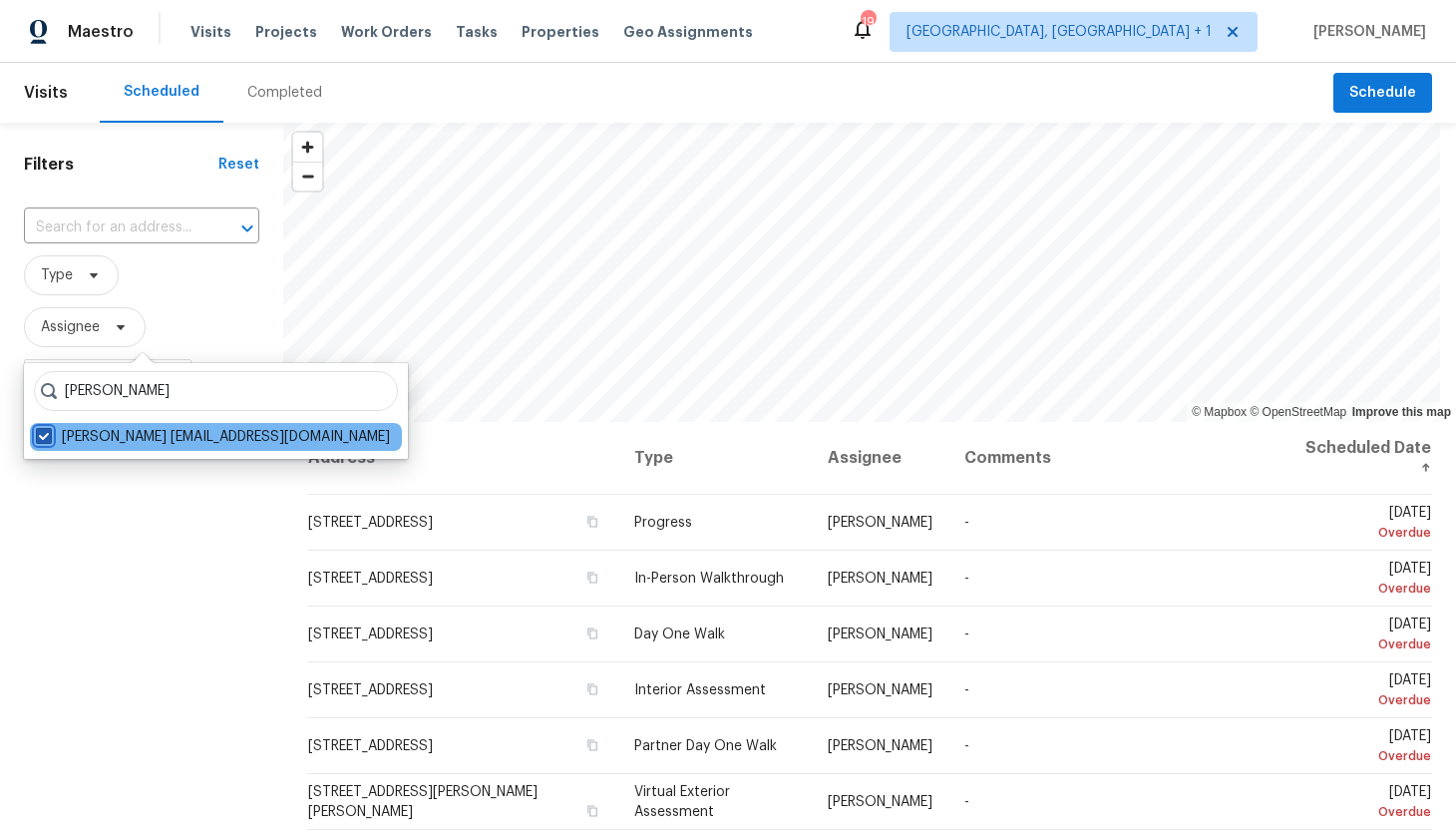 checkbox on "true" 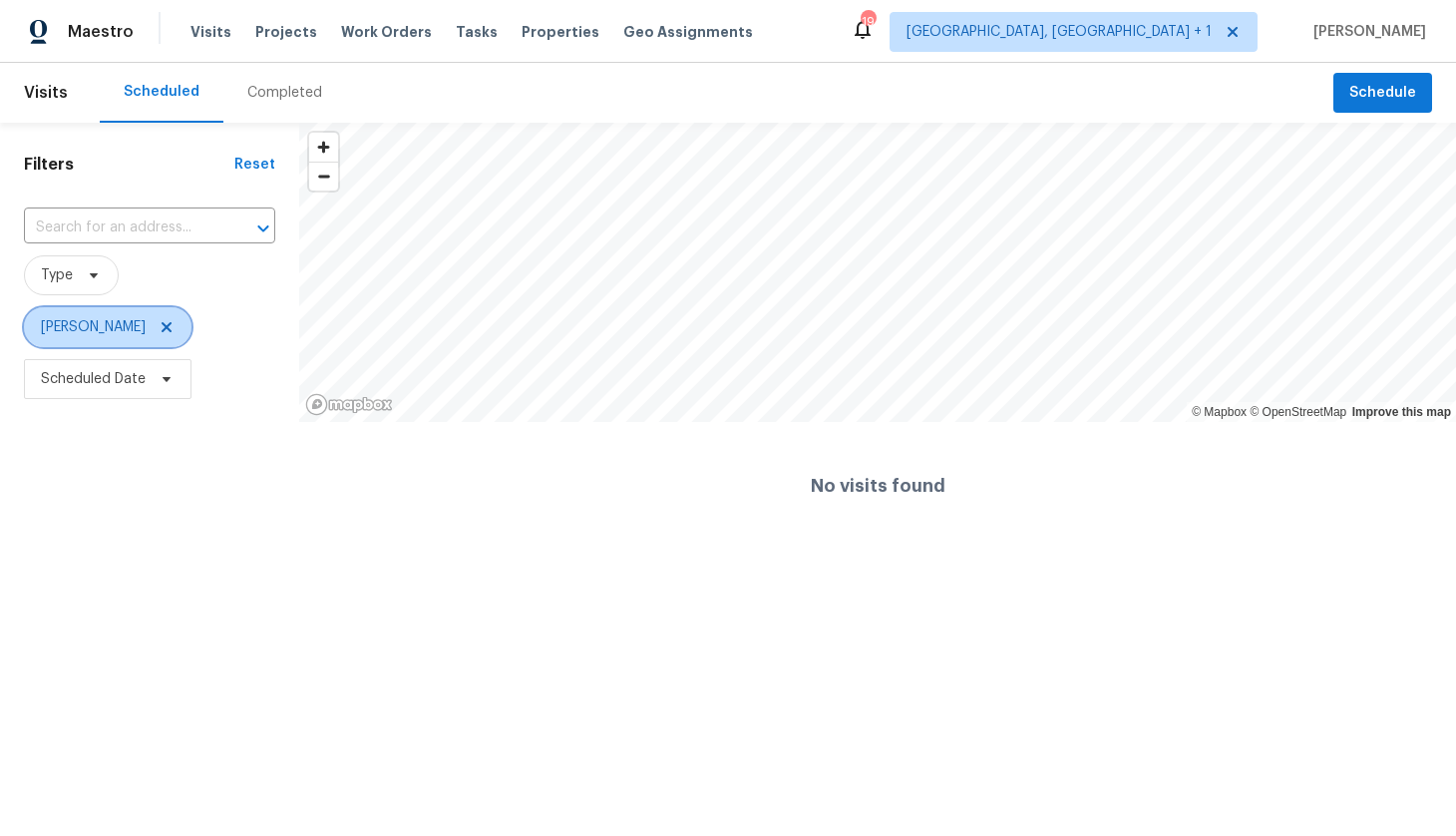 click 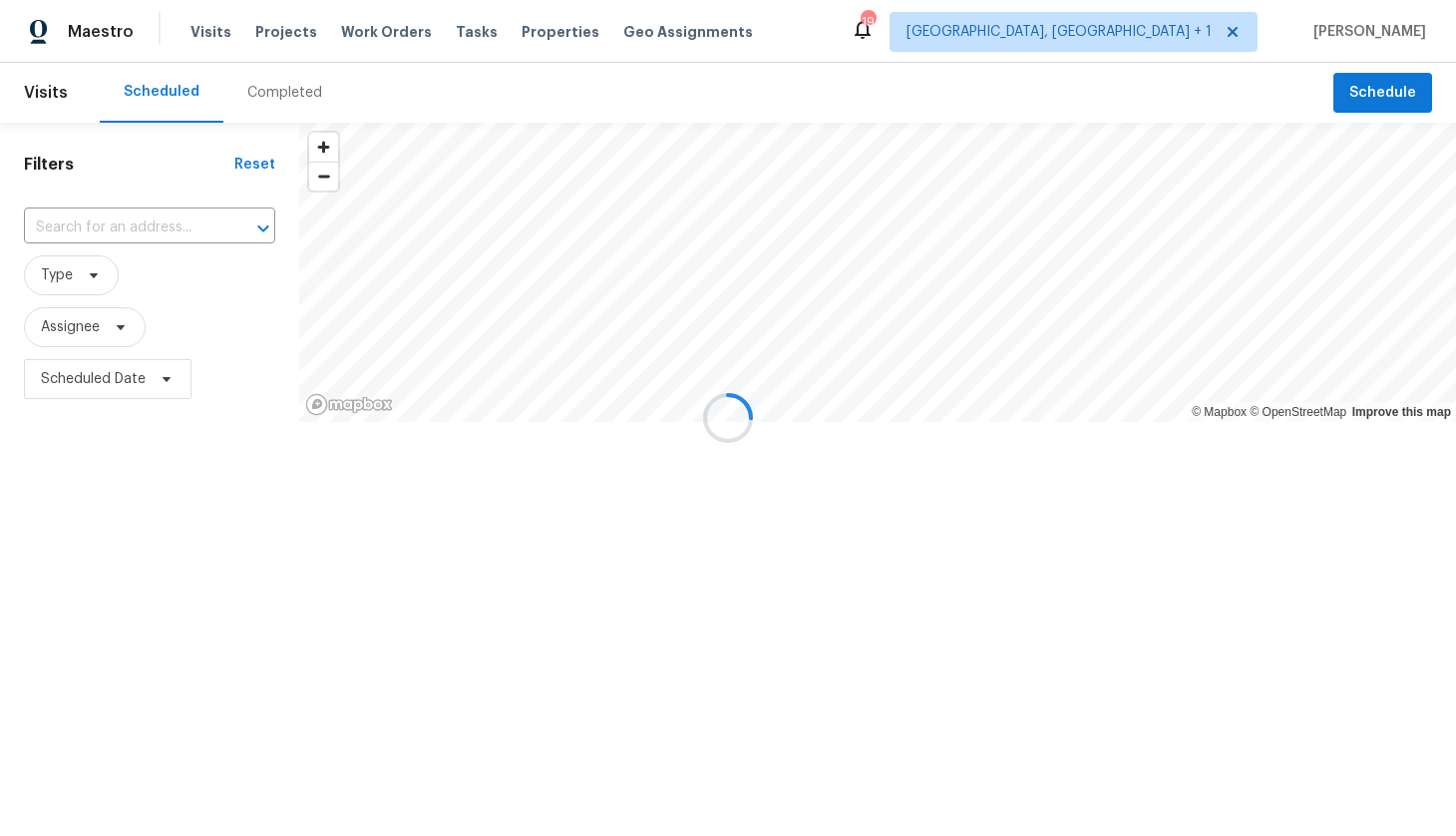 click at bounding box center (728, 418) 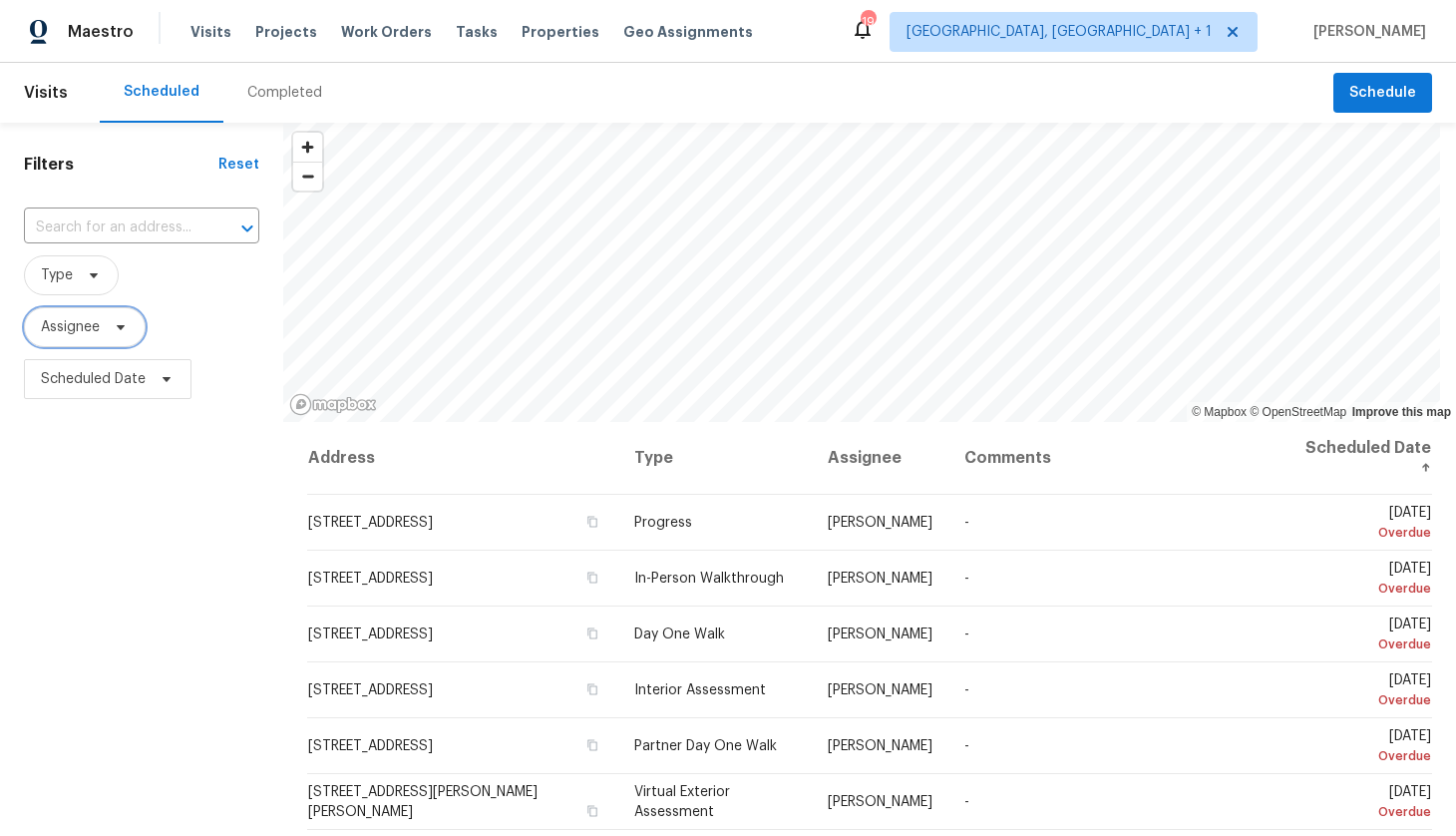 click on "Assignee" at bounding box center [70, 327] 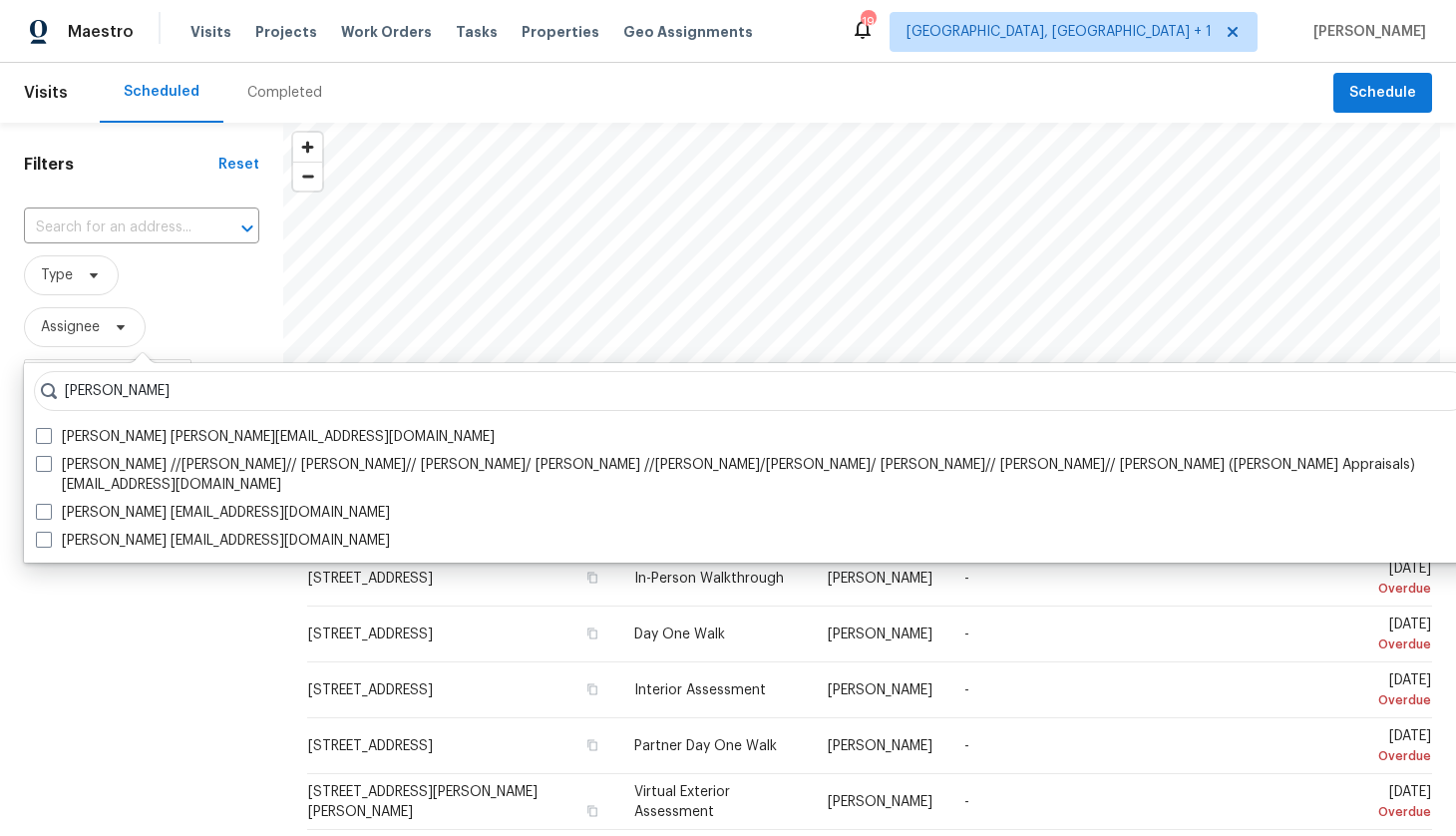 click on "[PERSON_NAME]" at bounding box center [752, 391] 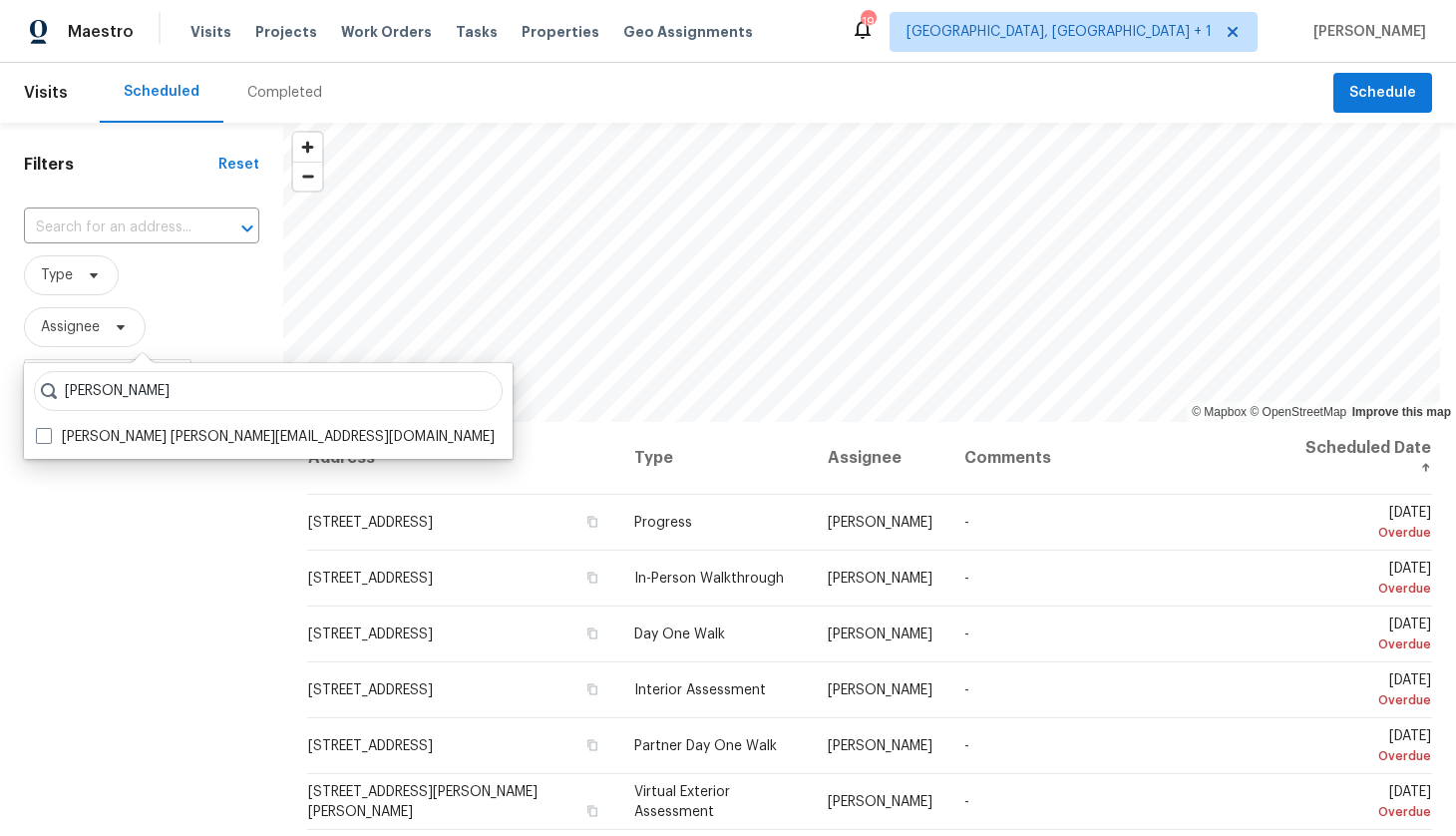 type on "[PERSON_NAME]" 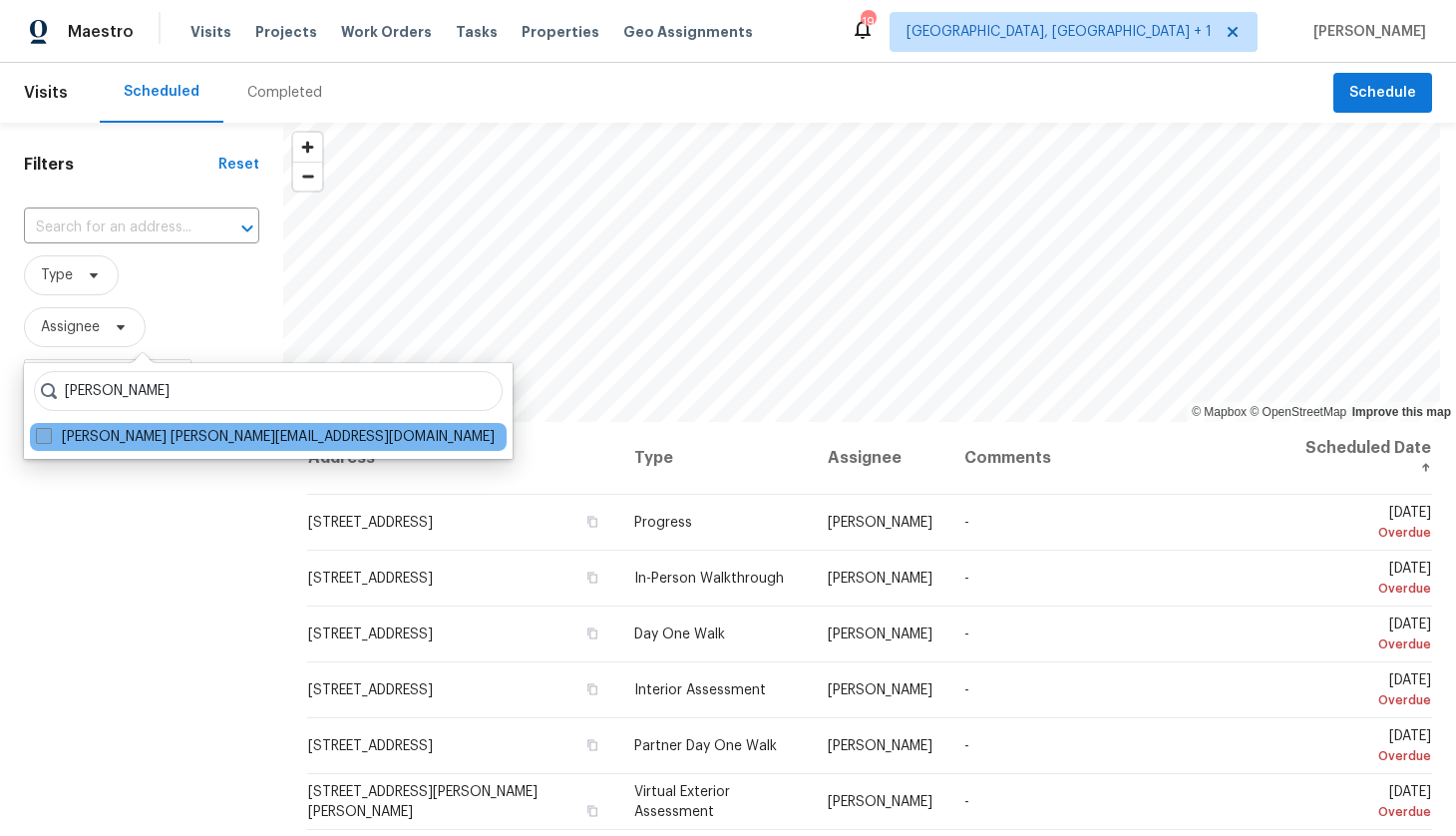 click on "[PERSON_NAME]
[PERSON_NAME][EMAIL_ADDRESS][DOMAIN_NAME]" at bounding box center [265, 437] 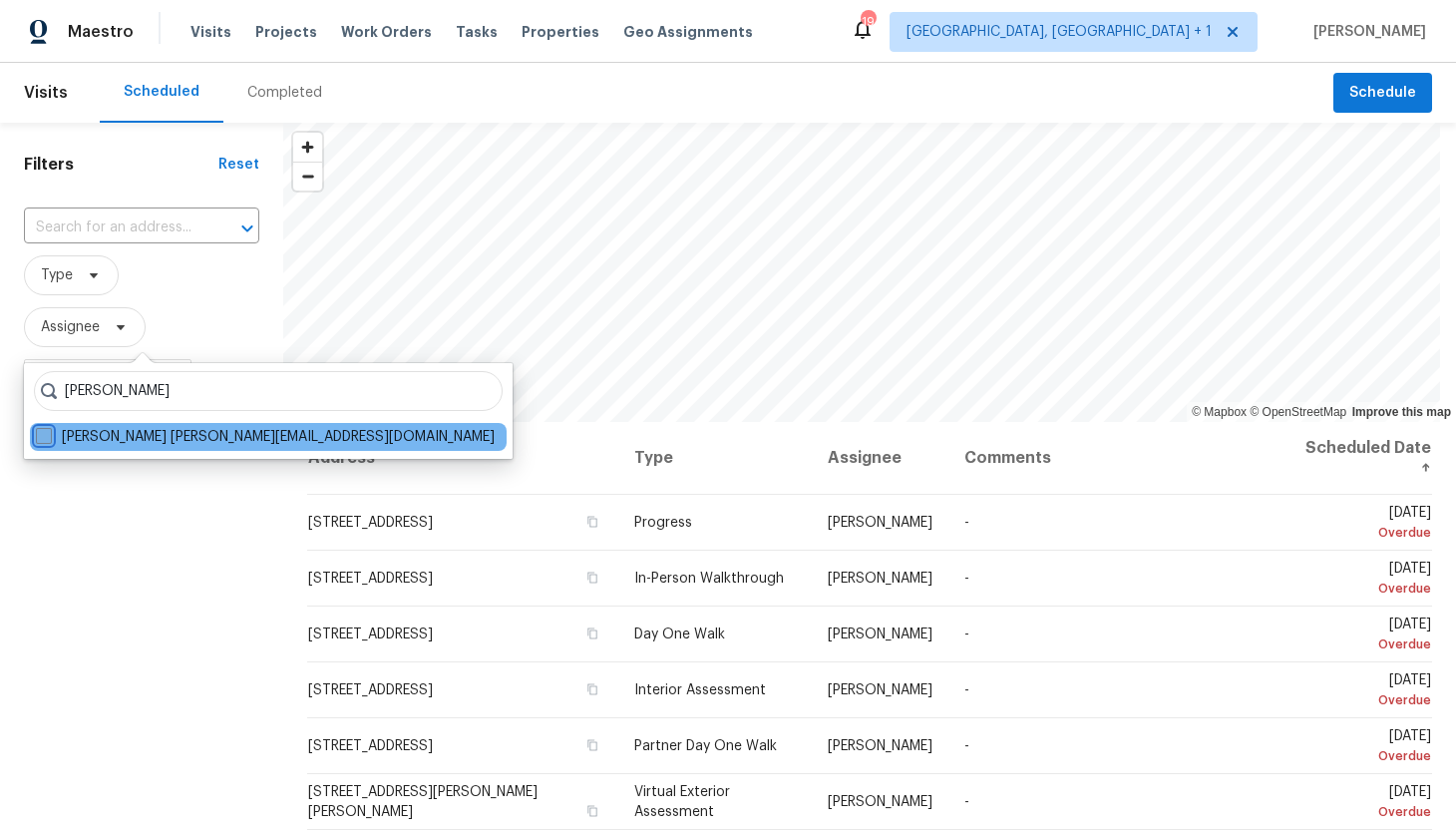 click on "[PERSON_NAME]
[PERSON_NAME][EMAIL_ADDRESS][DOMAIN_NAME]" at bounding box center (42, 433) 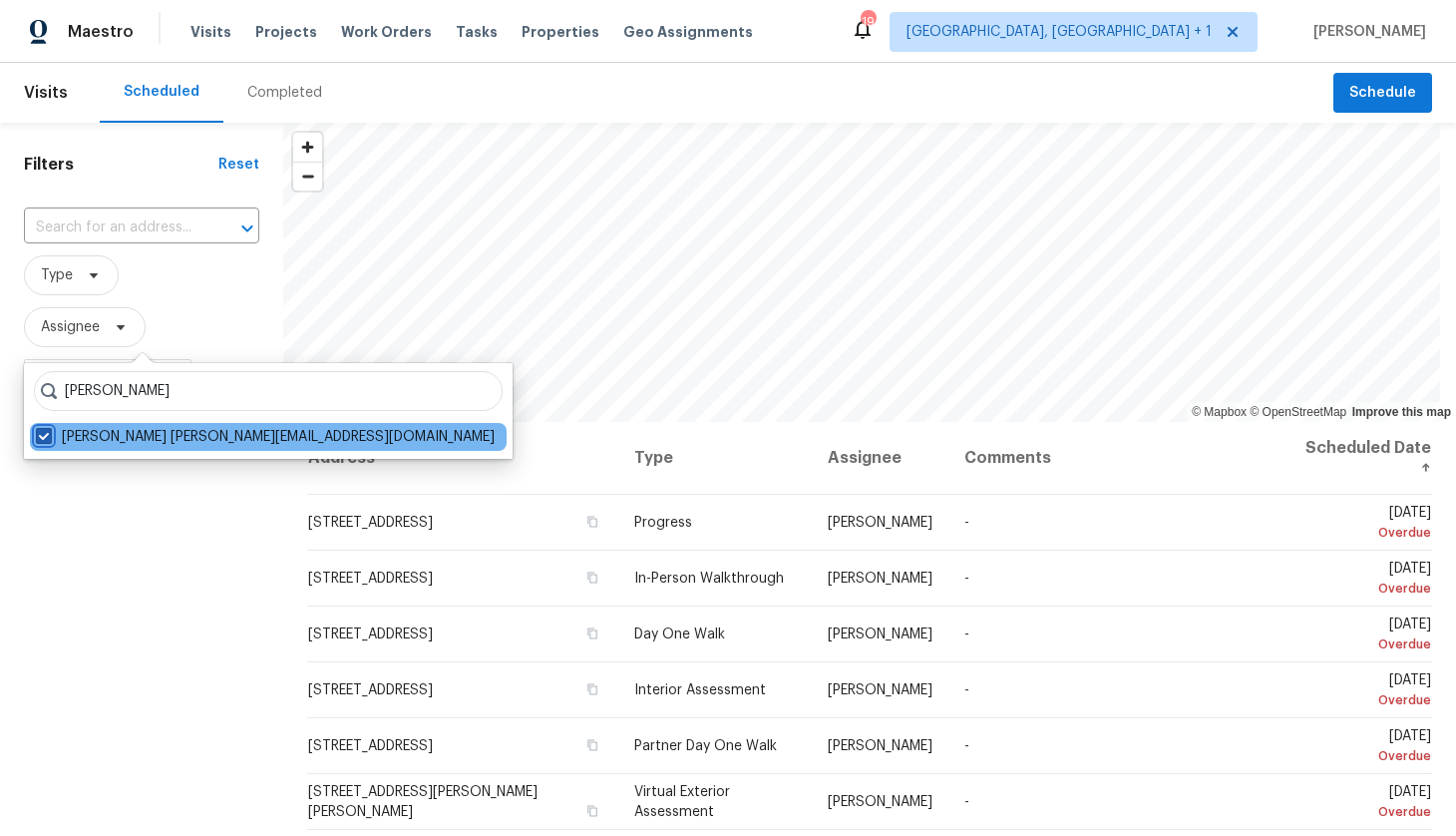 checkbox on "true" 